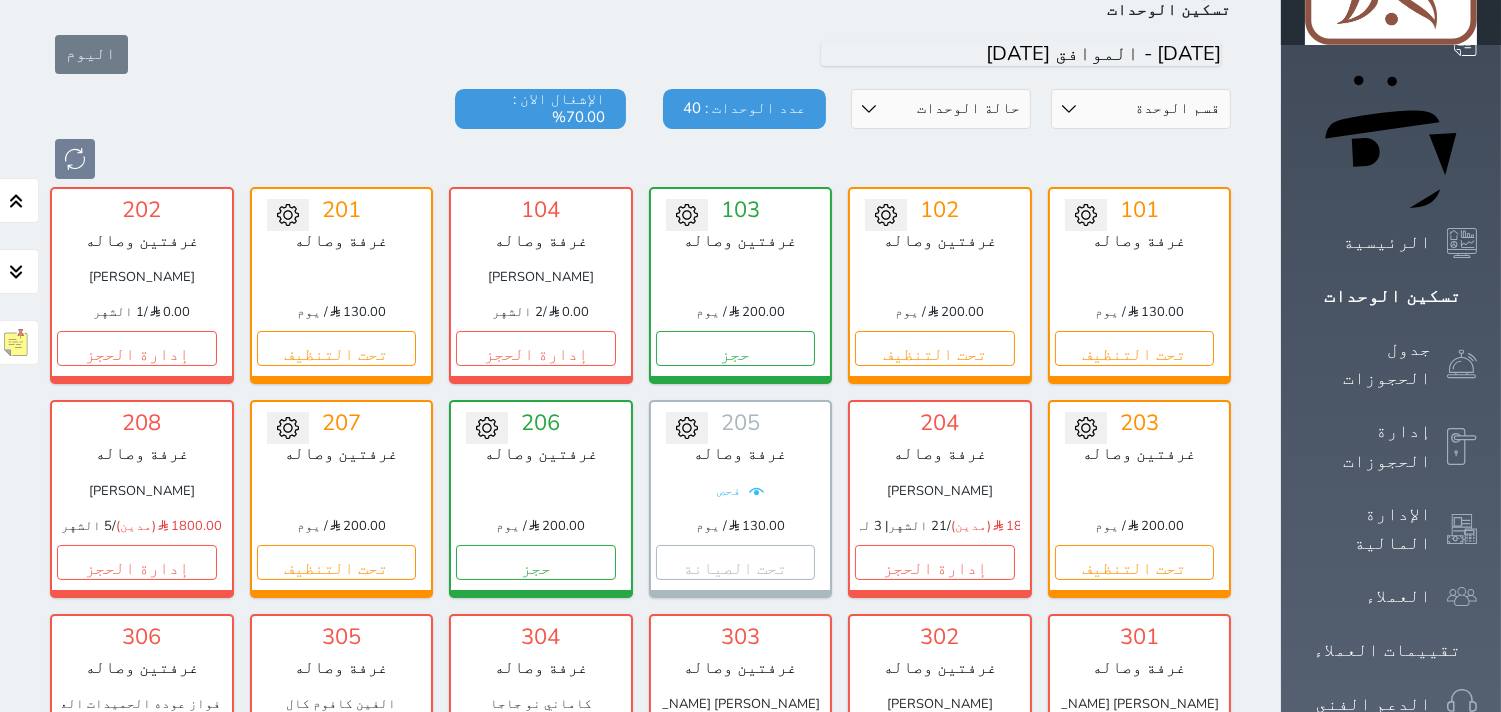 scroll, scrollTop: 77, scrollLeft: 0, axis: vertical 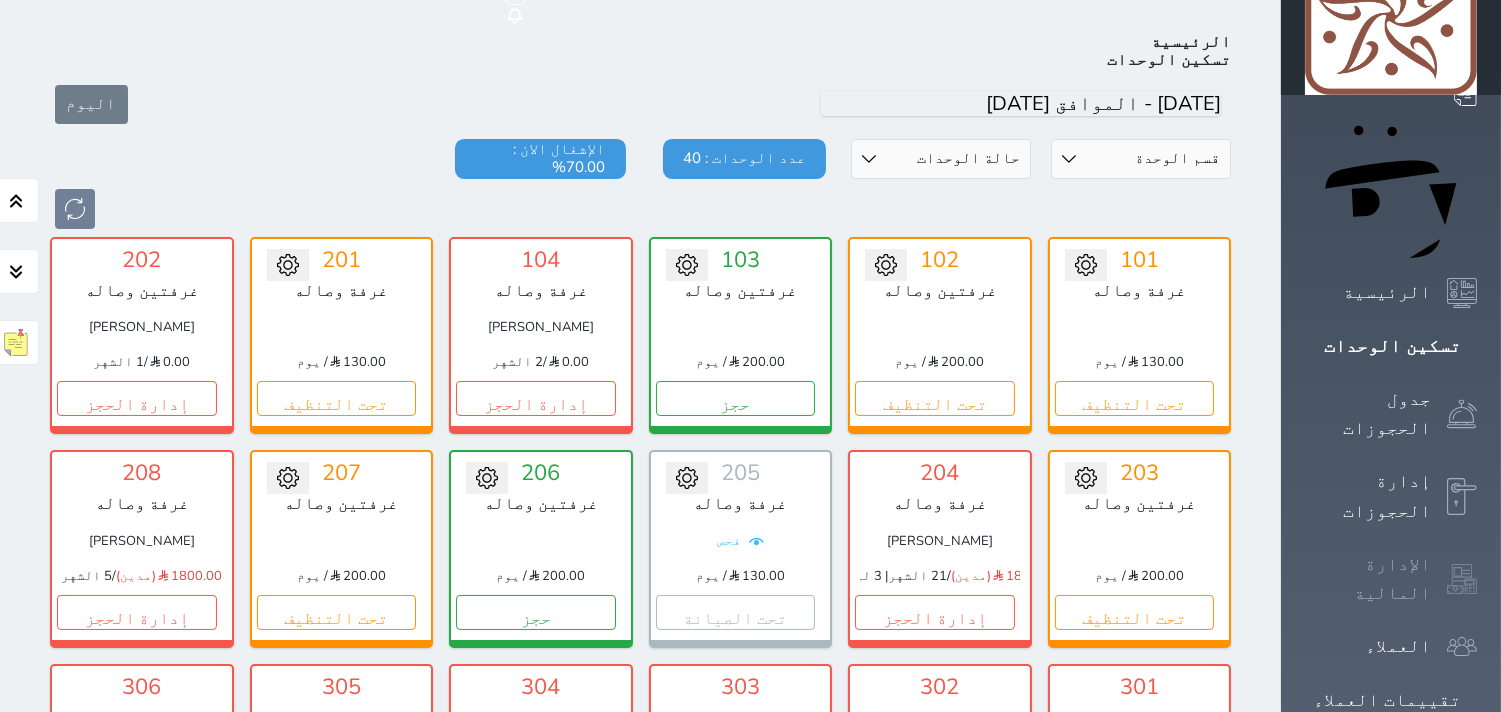 click 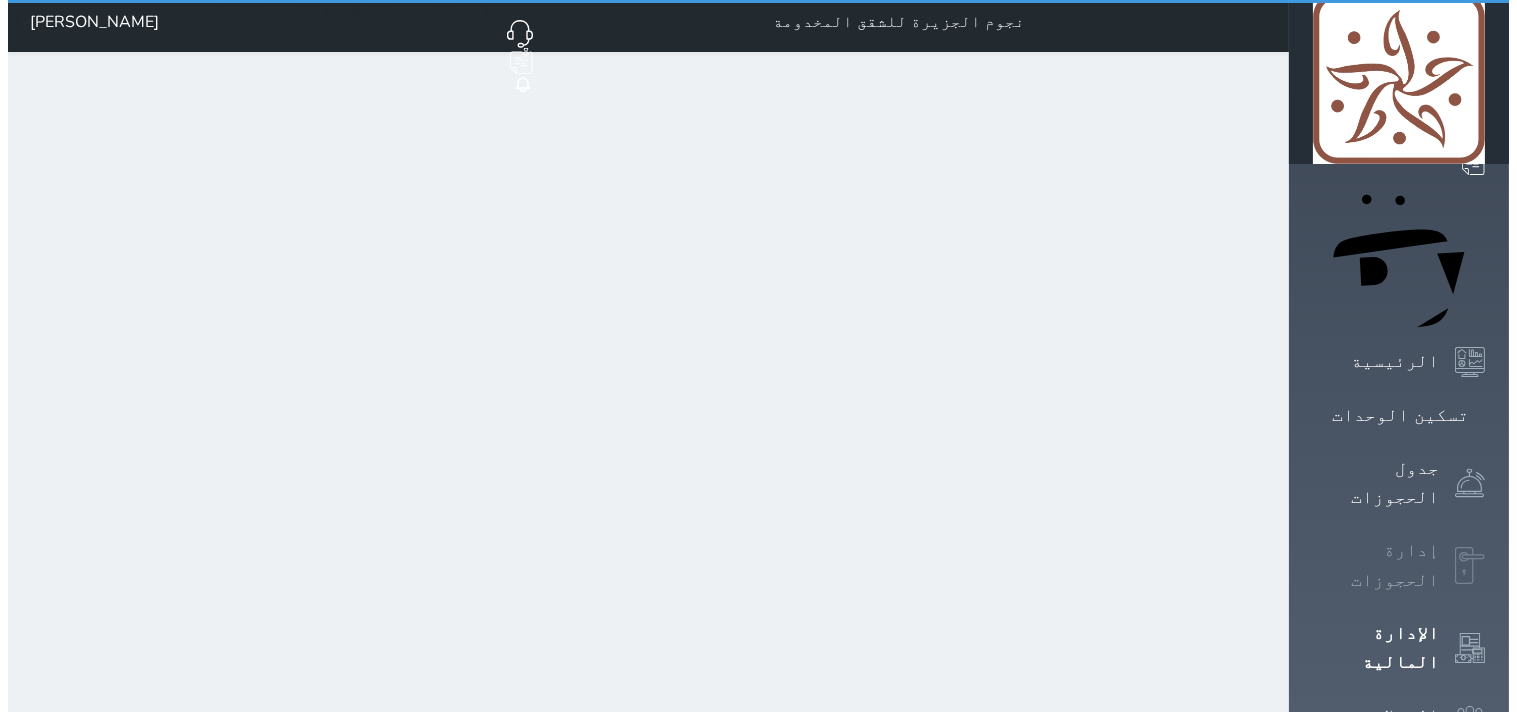 scroll, scrollTop: 0, scrollLeft: 0, axis: both 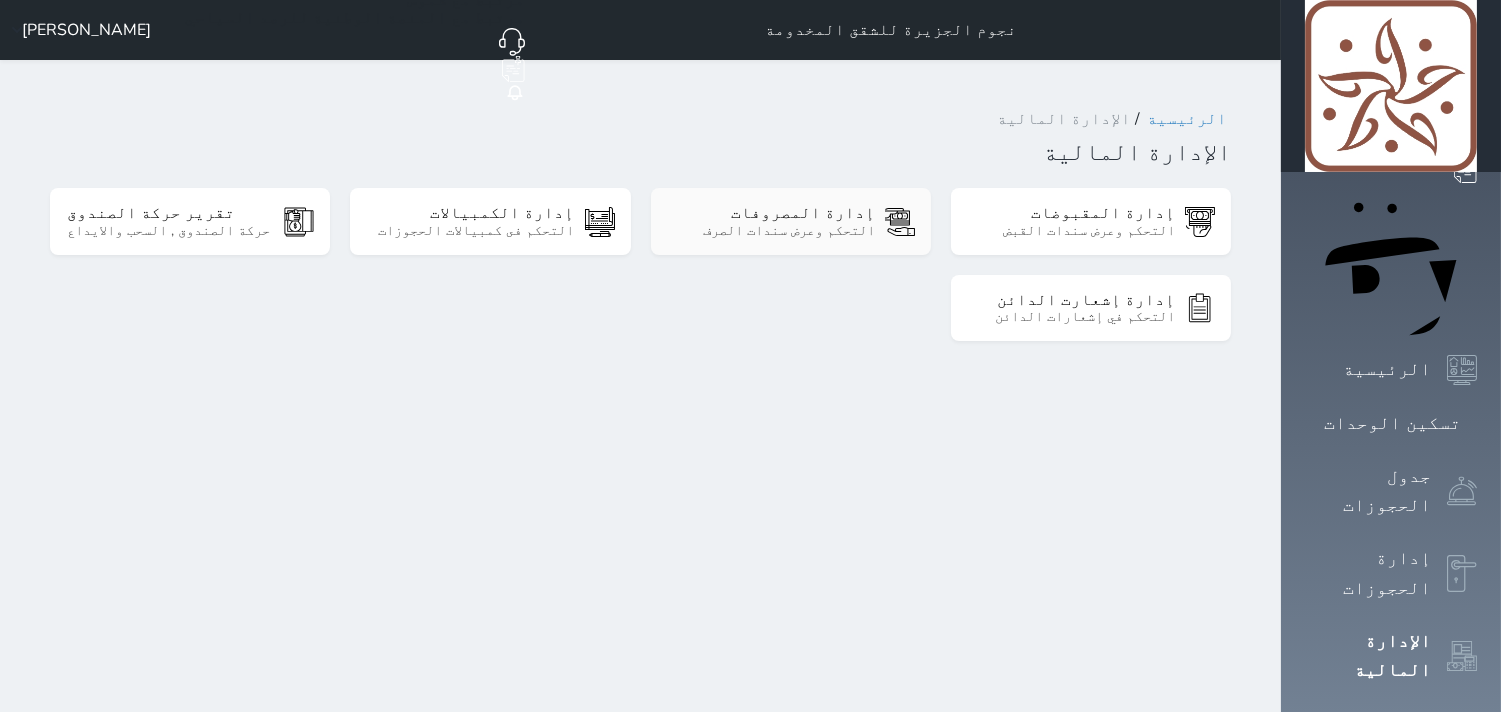 click on "التحكم وعرض سندات الصرف" at bounding box center (771, 231) 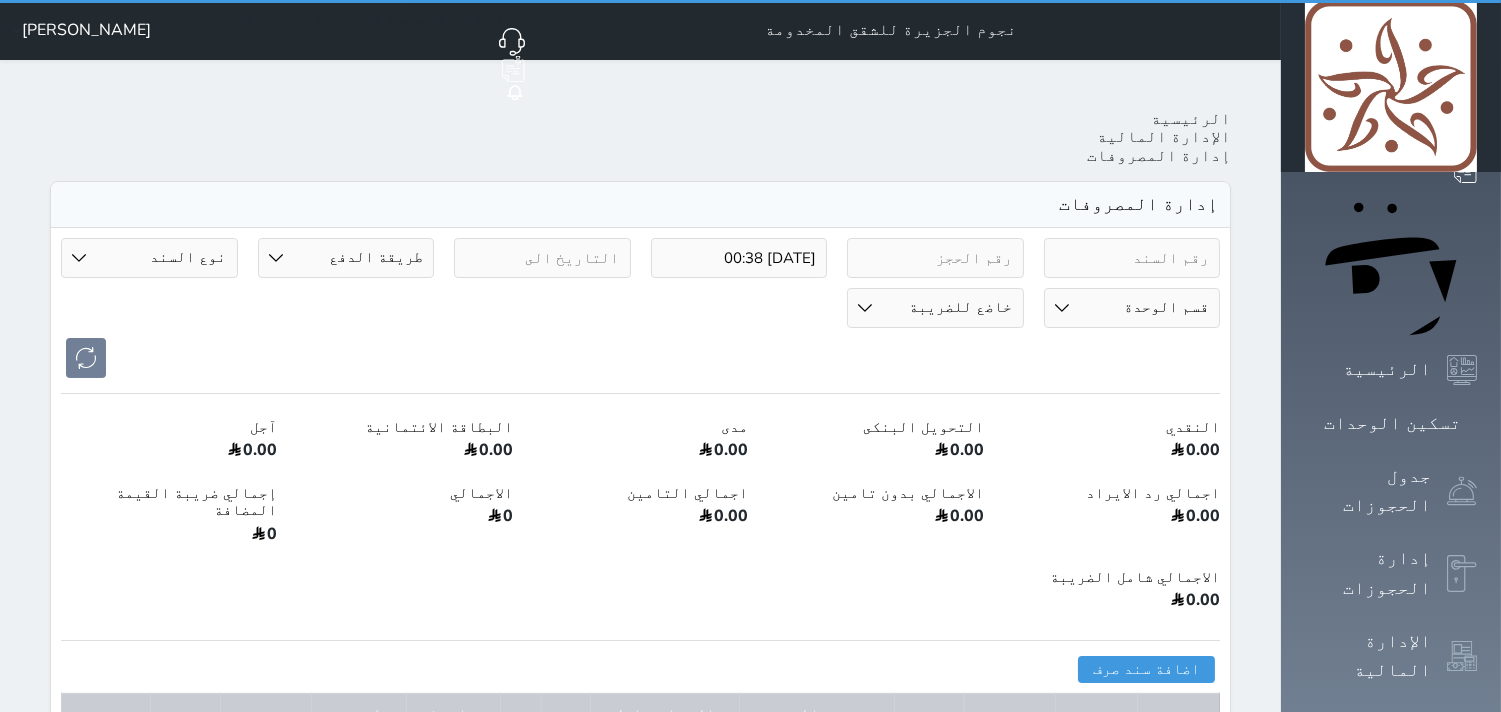 select 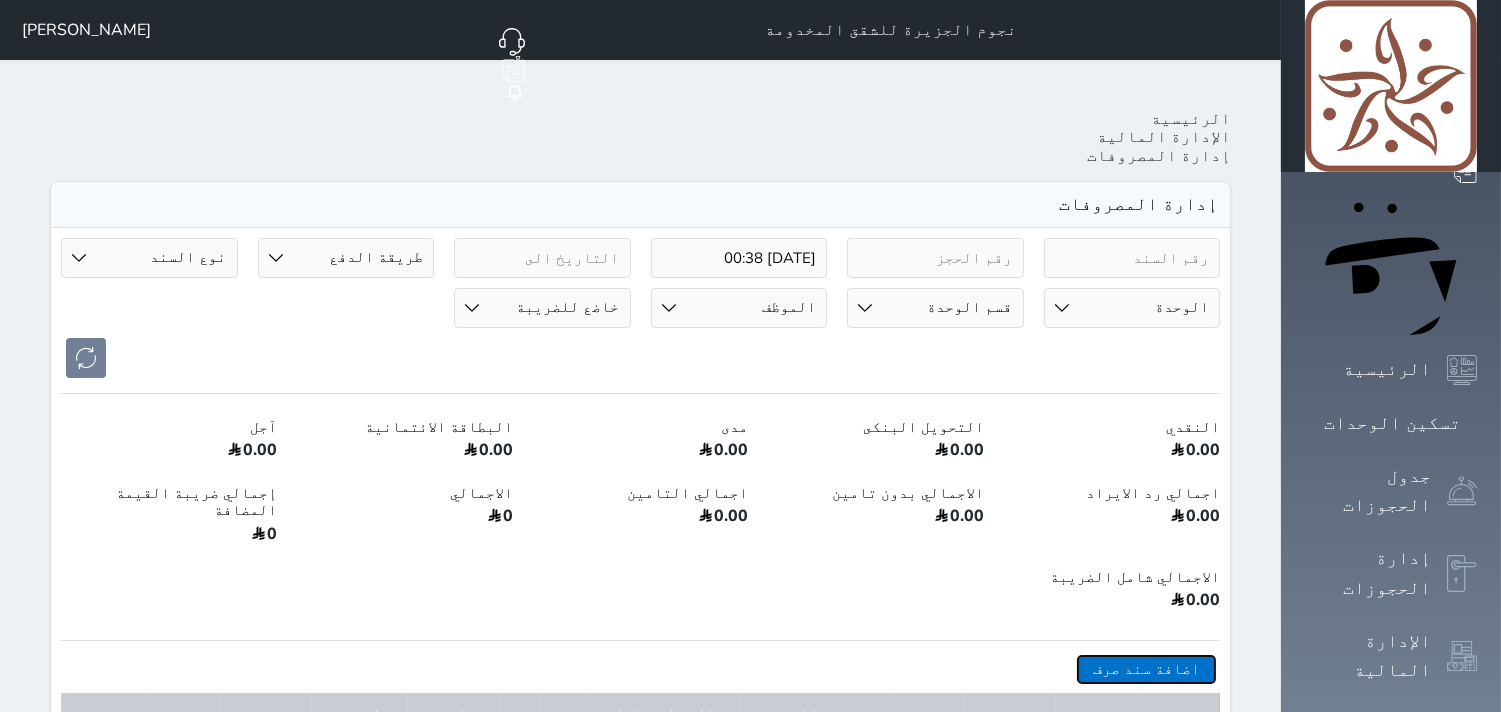 click on "اضافة سند صرف" at bounding box center (1146, 669) 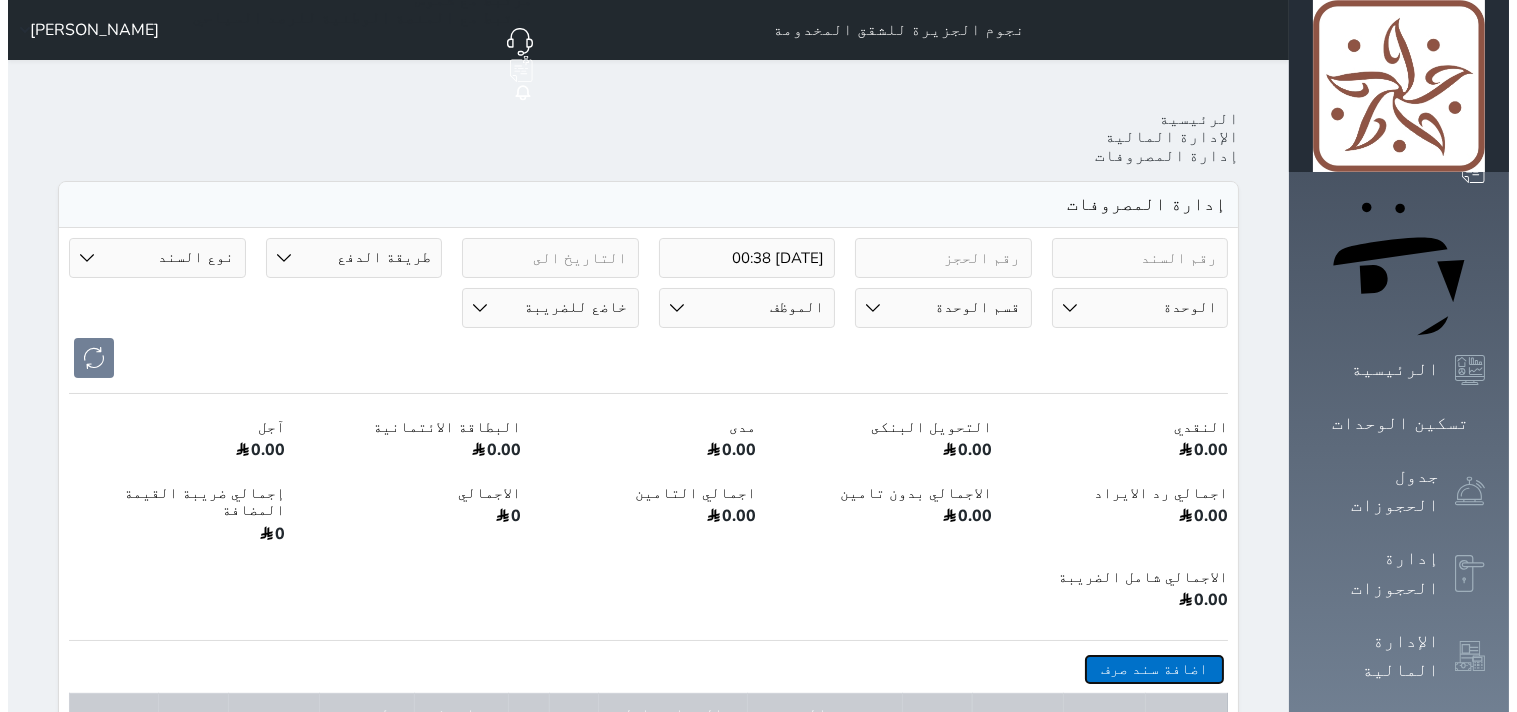 select 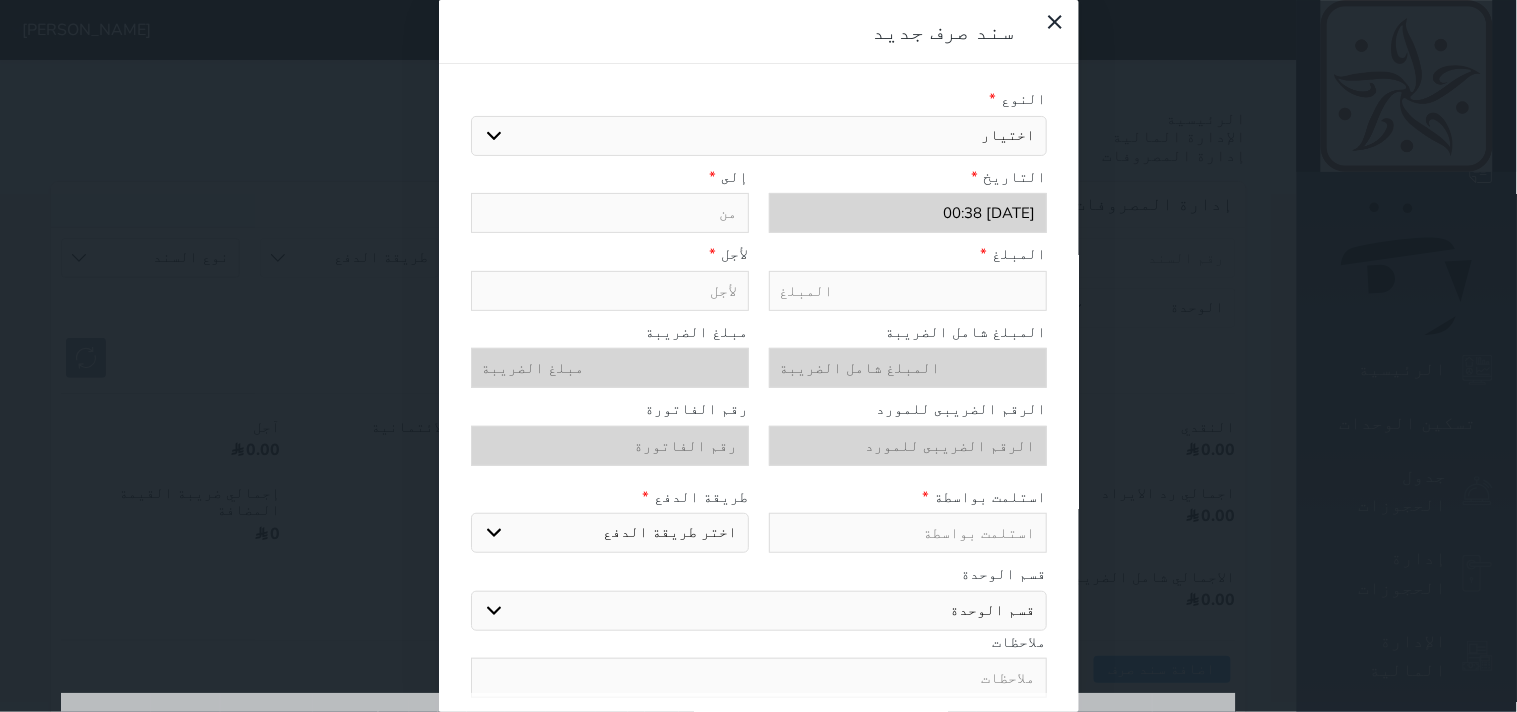 click on "اختيار   مرتجع إيجار رواتب صيانة مصروفات عامة تحويل من الصندوق الى الادارة استرجاع تامين استرجاع العربون" at bounding box center (759, 136) 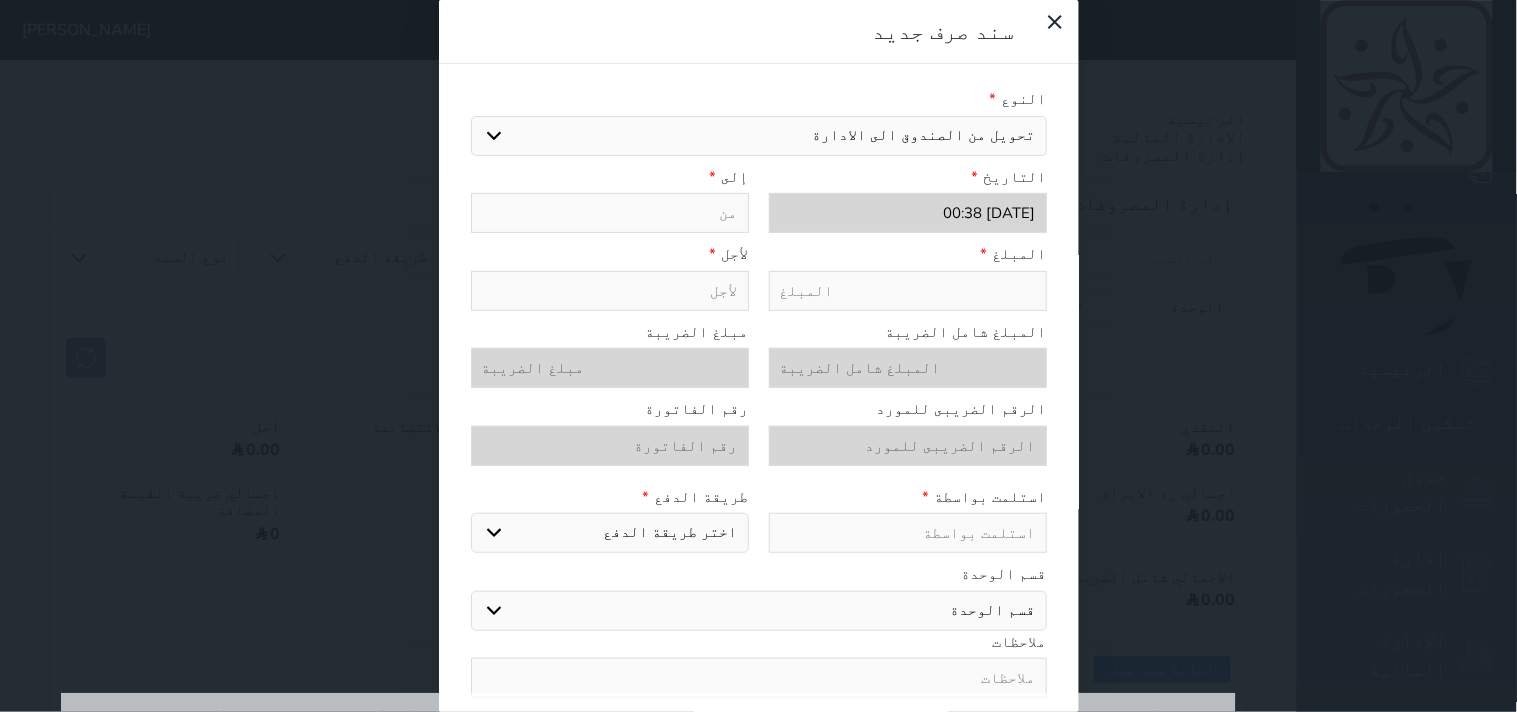 click on "اختيار   مرتجع إيجار رواتب صيانة مصروفات عامة تحويل من الصندوق الى الادارة استرجاع تامين استرجاع العربون" at bounding box center [759, 136] 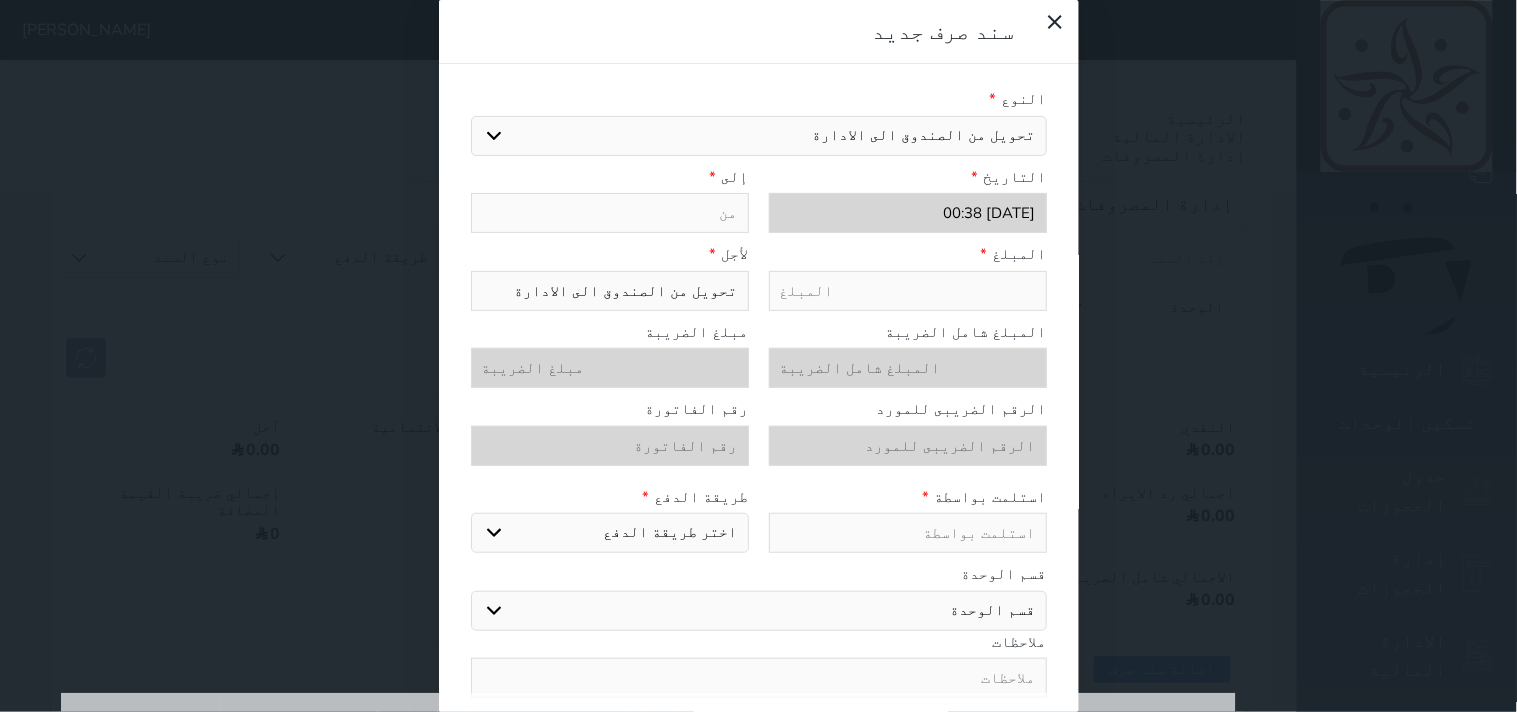 click at bounding box center (908, 291) 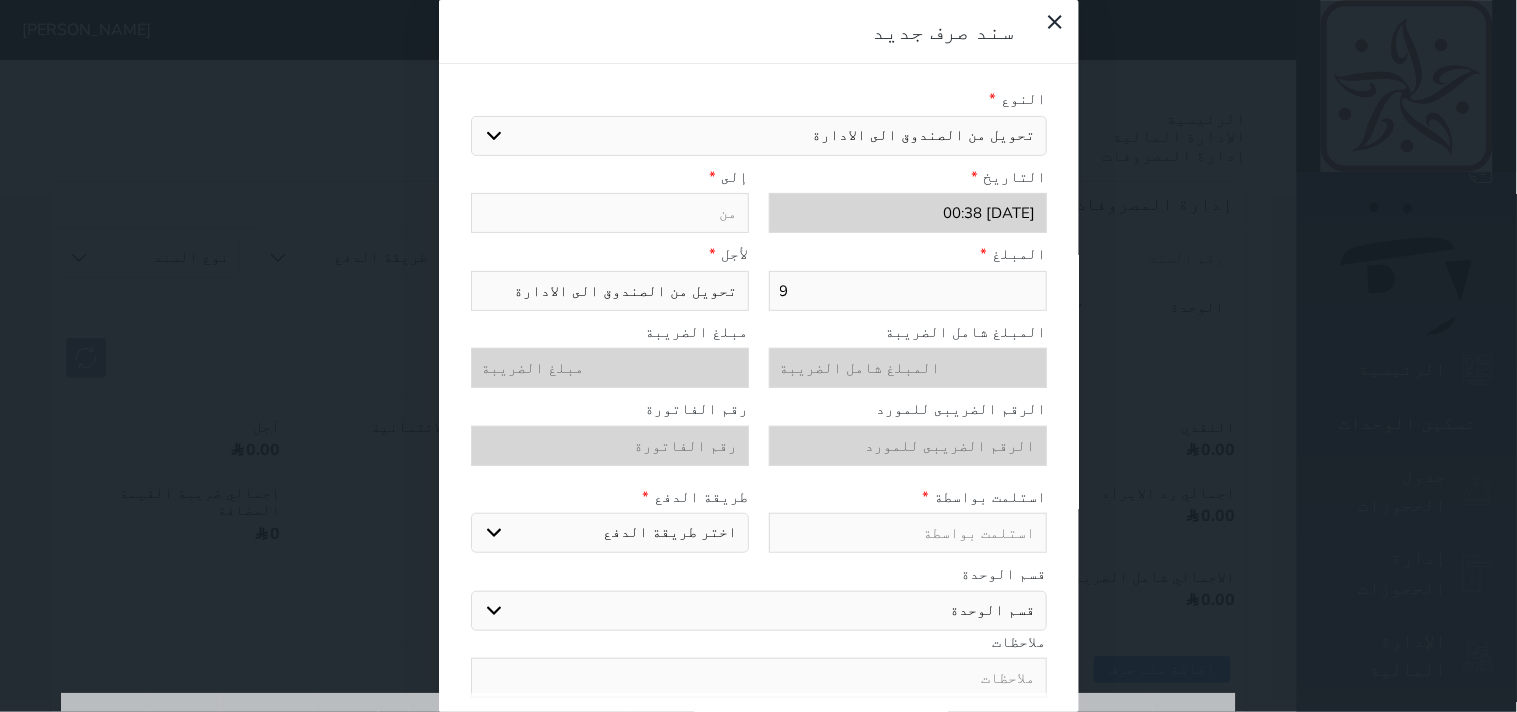 select 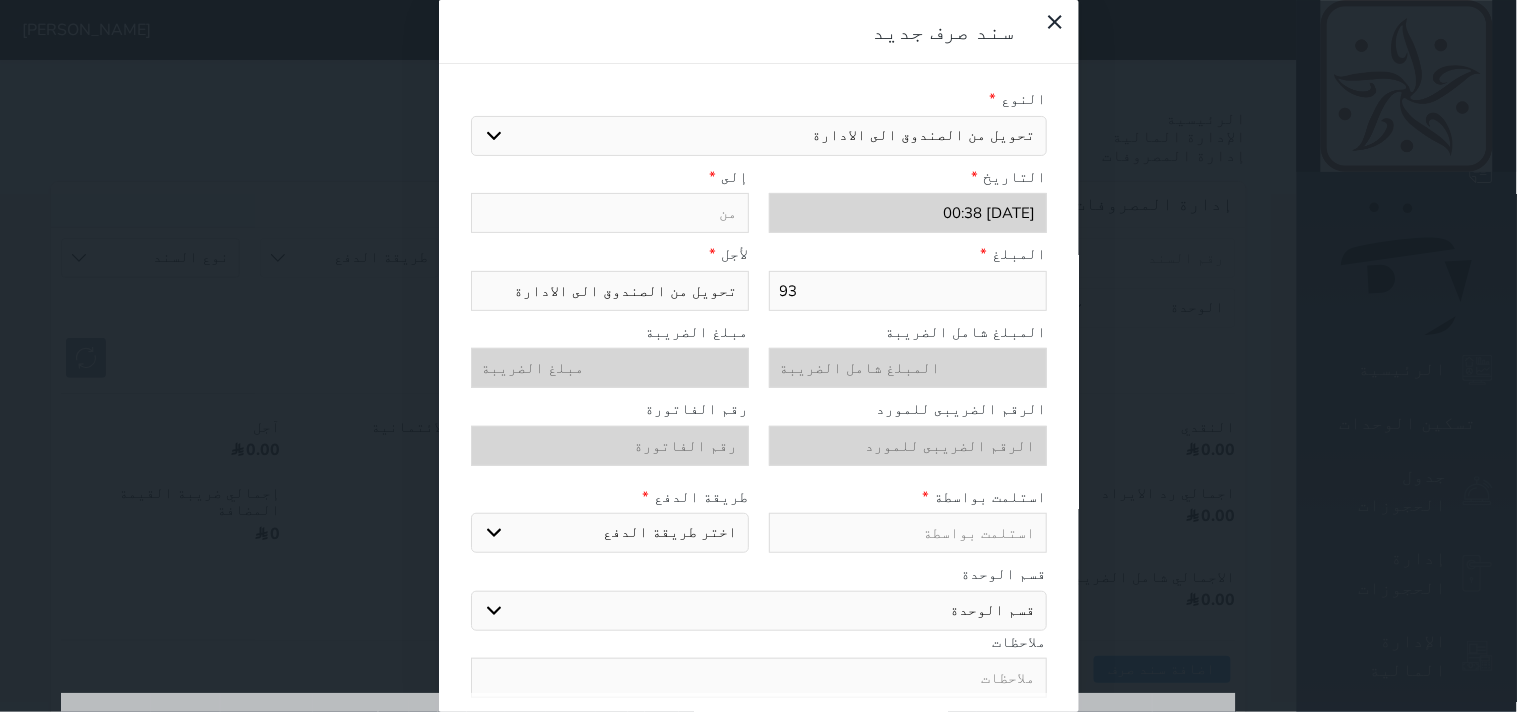 type on "933" 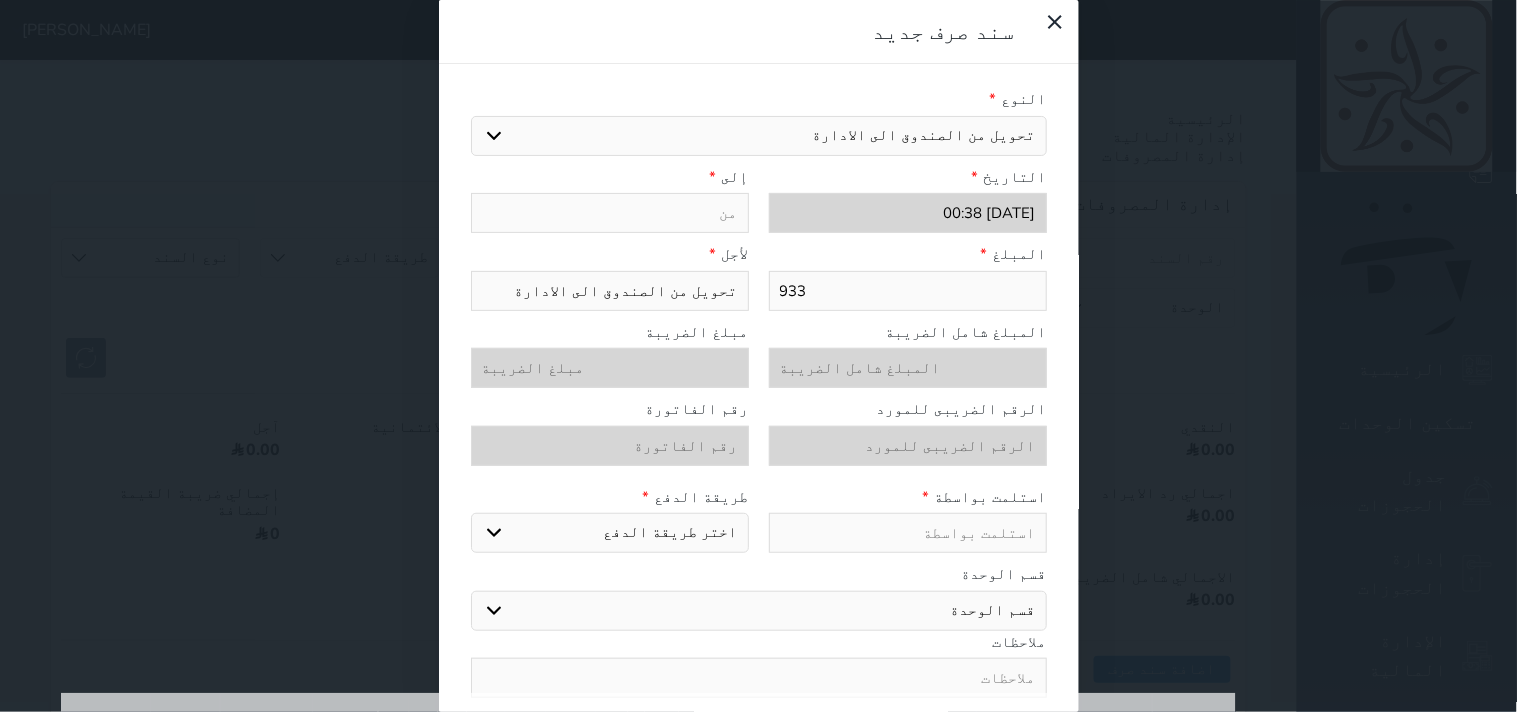 type on "9330" 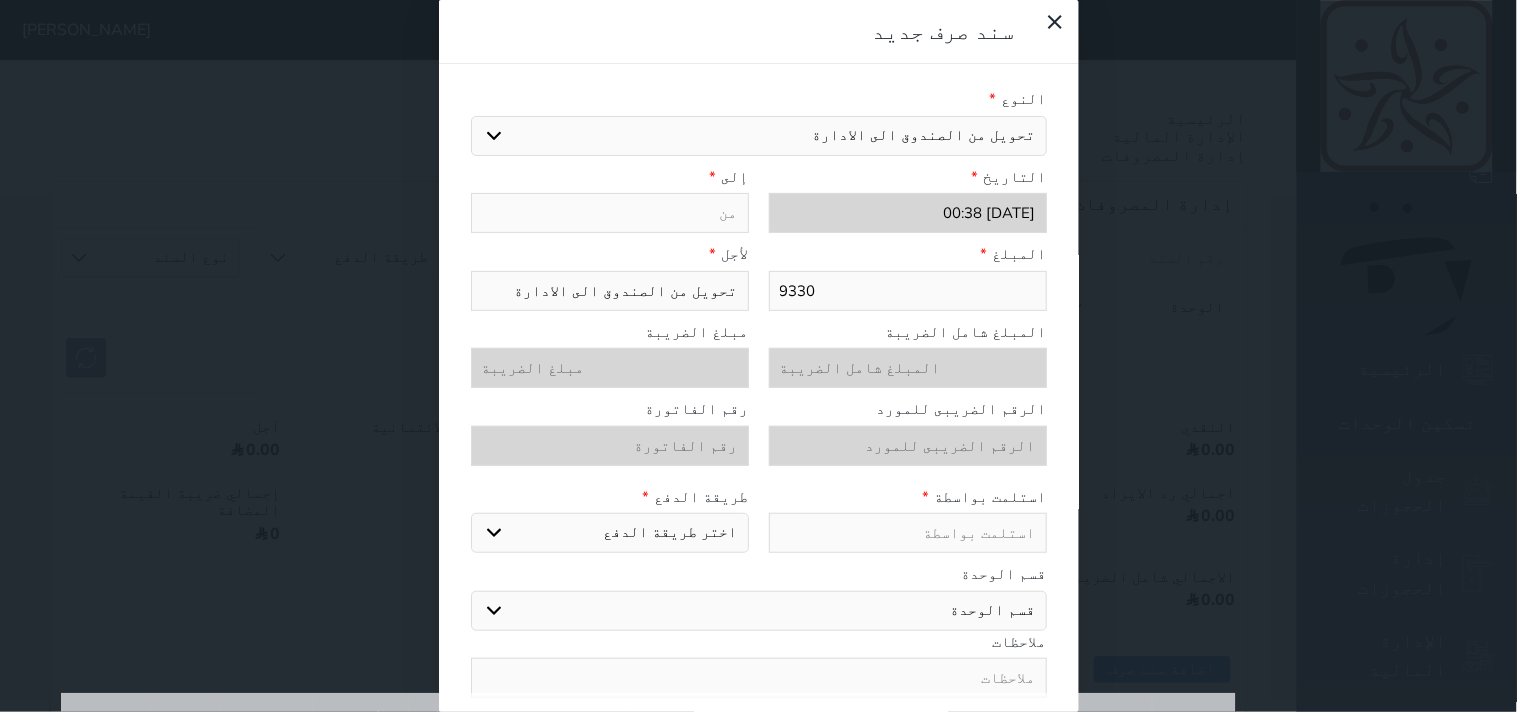 type on "9330" 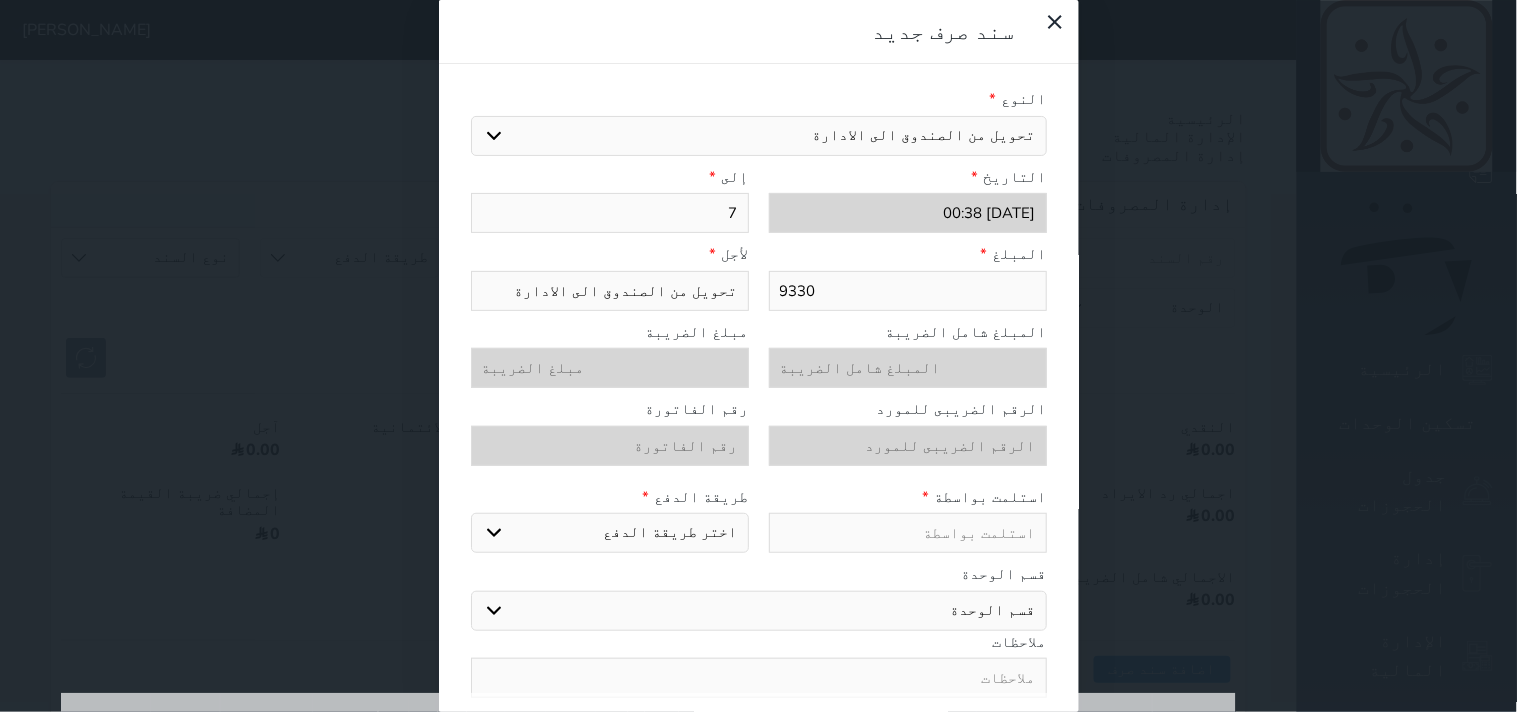 type on "7/" 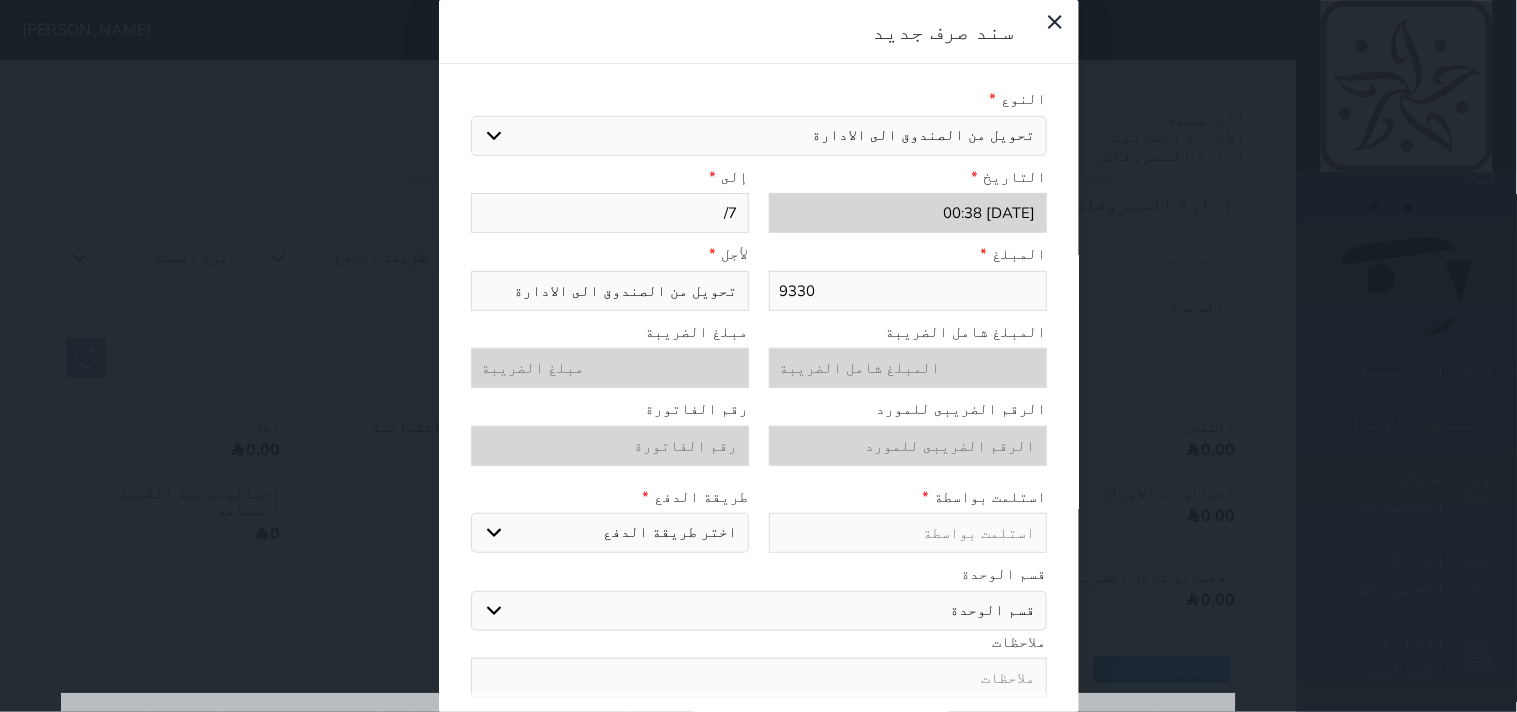 type on "7/2" 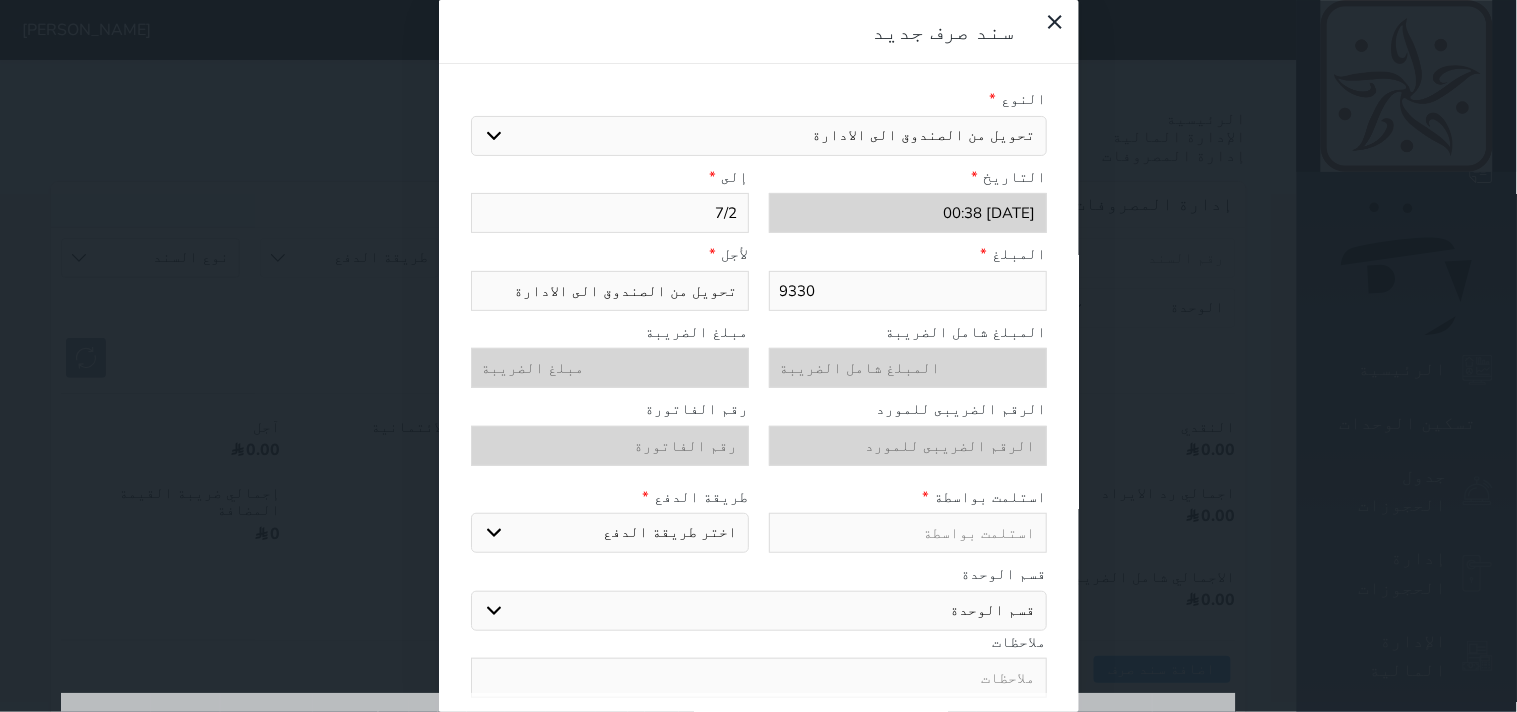 type on "7/28" 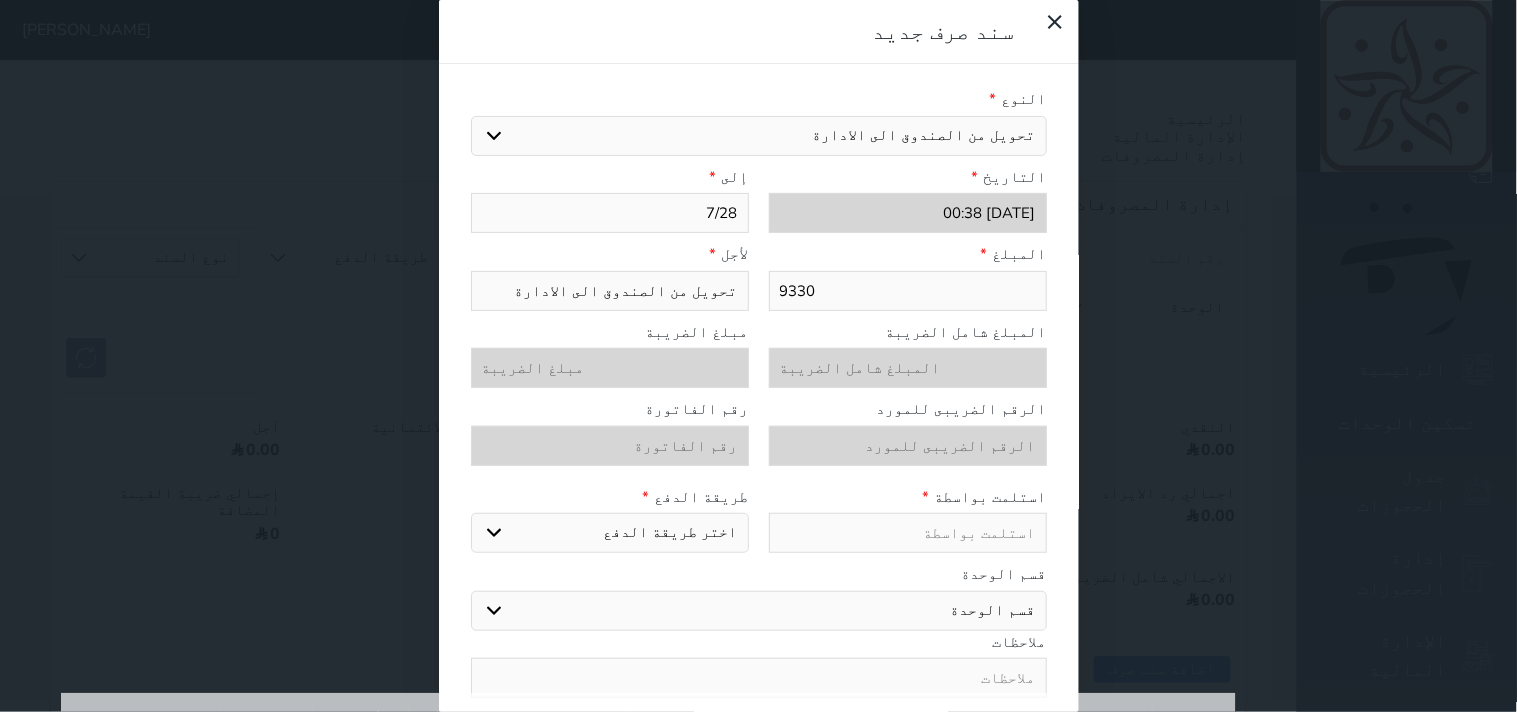 type on "7/28" 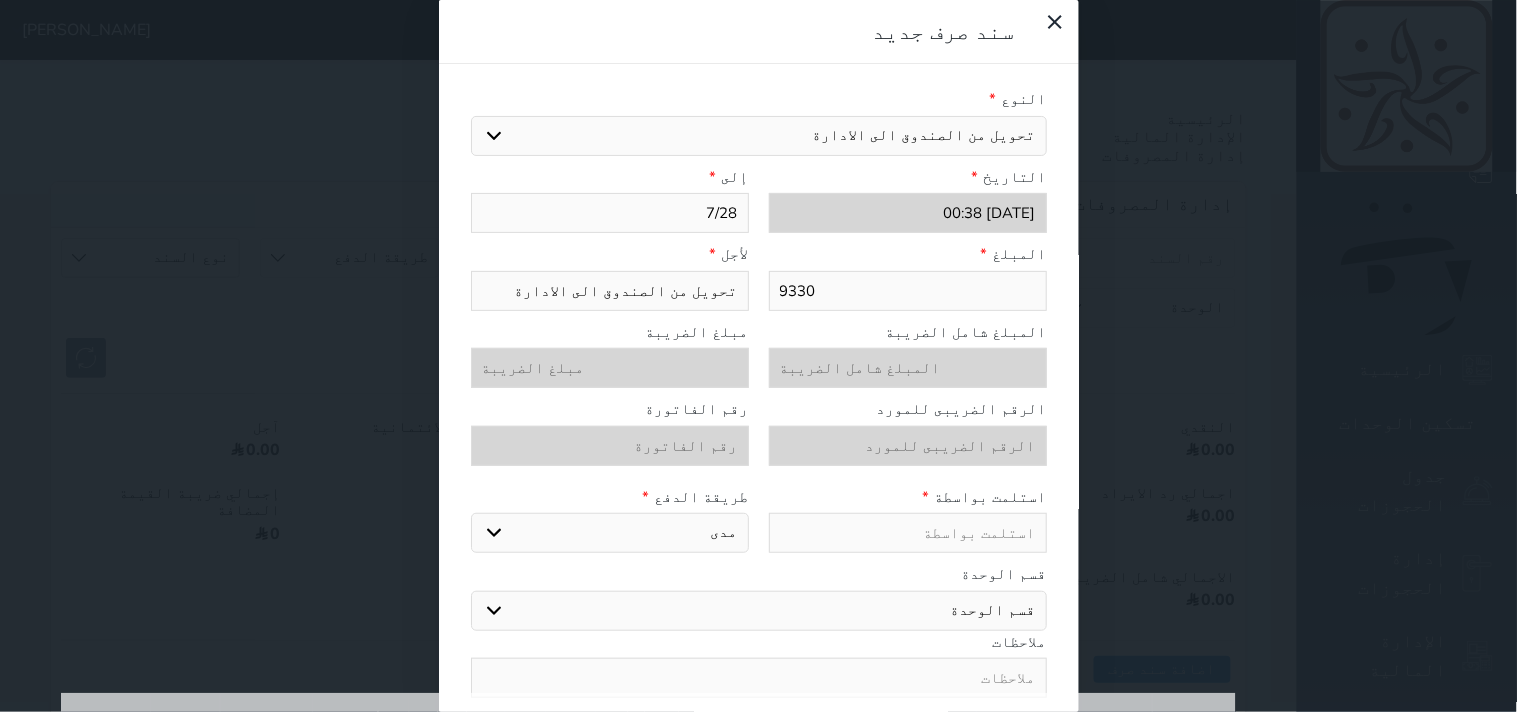 click on "اختر طريقة الدفع   دفع نقدى   تحويل بنكى   مدى   بطاقة ائتمان" at bounding box center [610, 533] 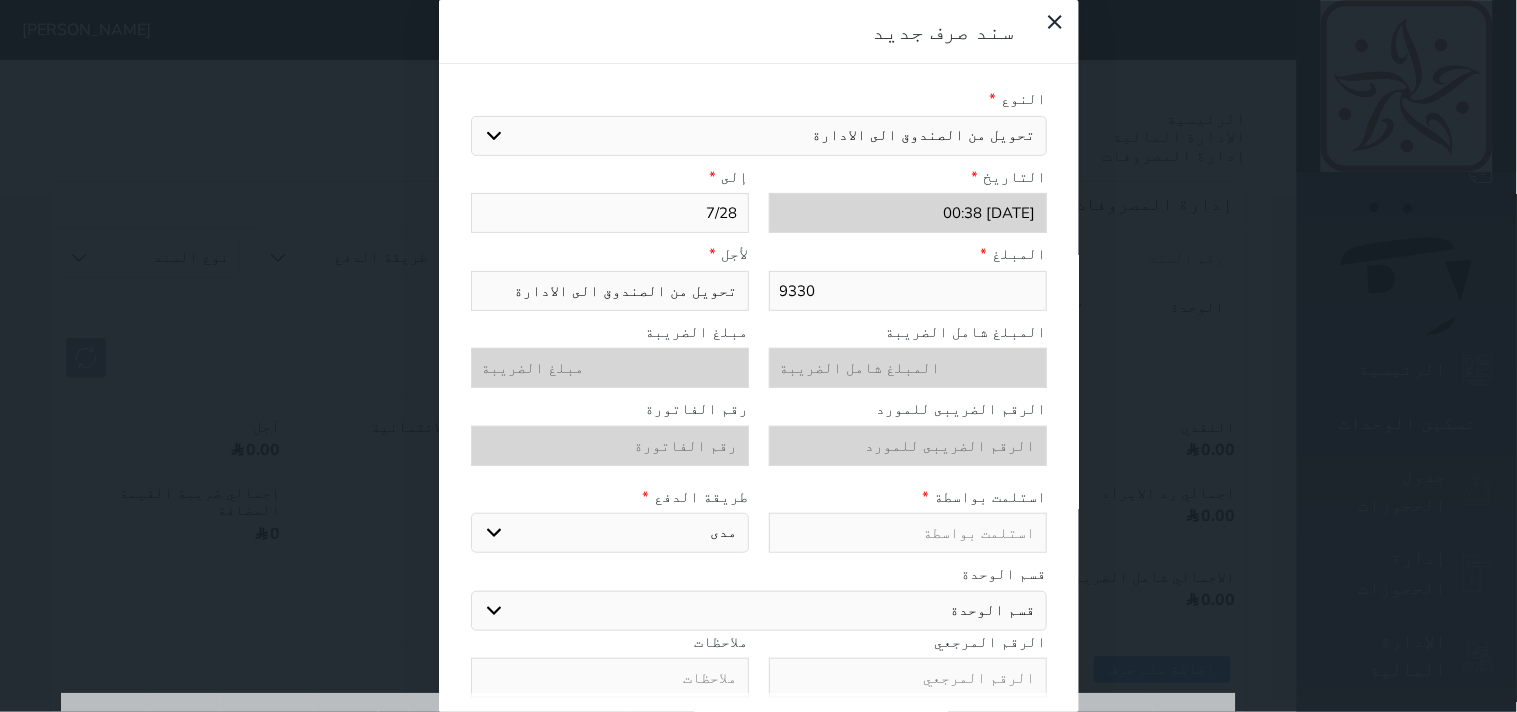 click at bounding box center (908, 533) 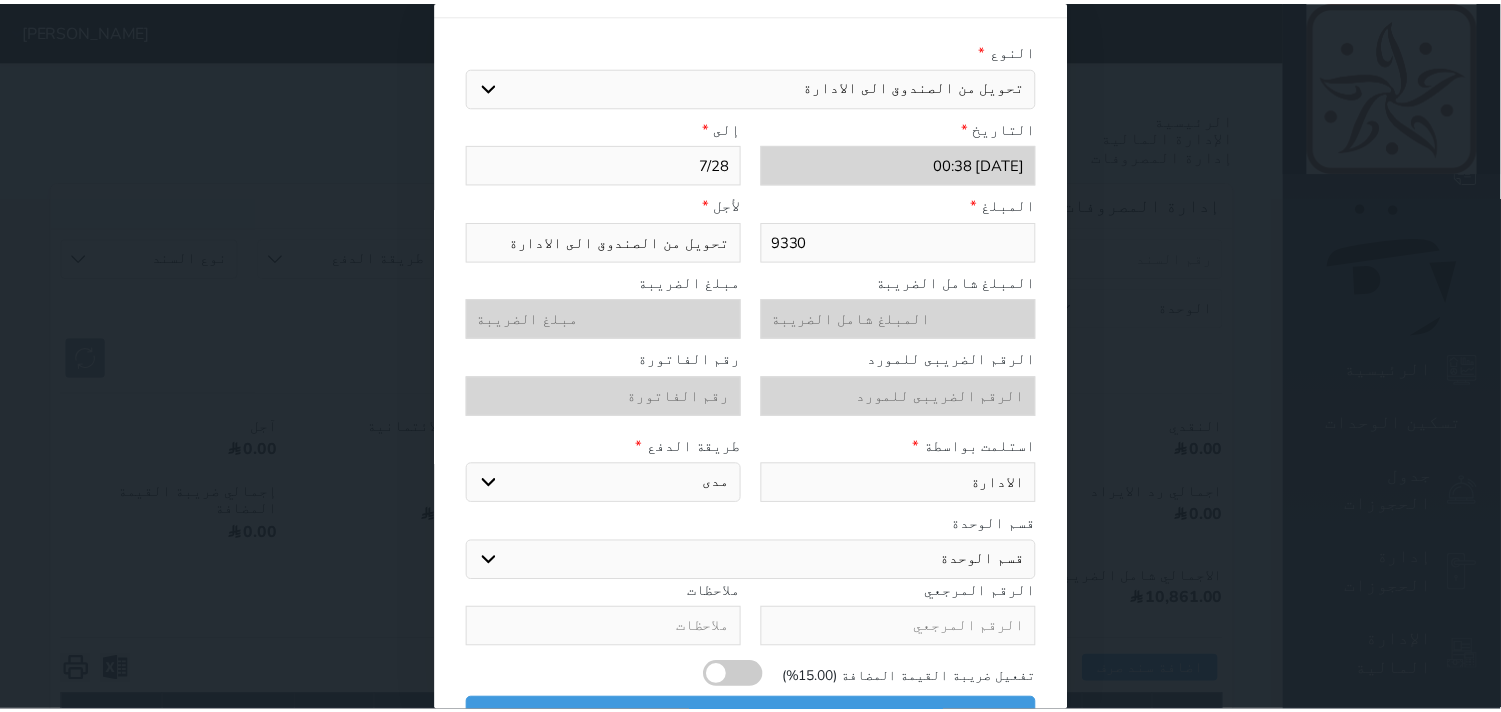 scroll, scrollTop: 76, scrollLeft: 0, axis: vertical 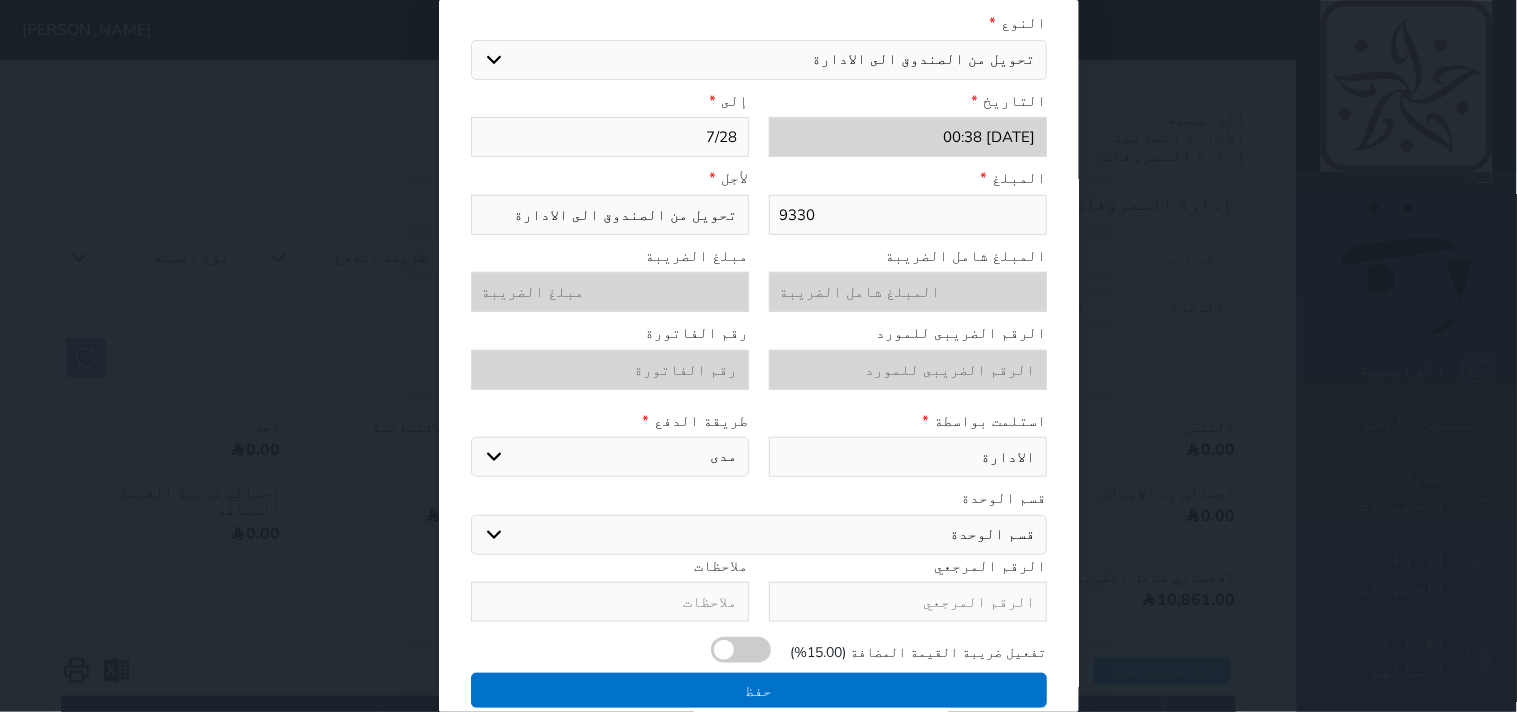 type on "الادارة" 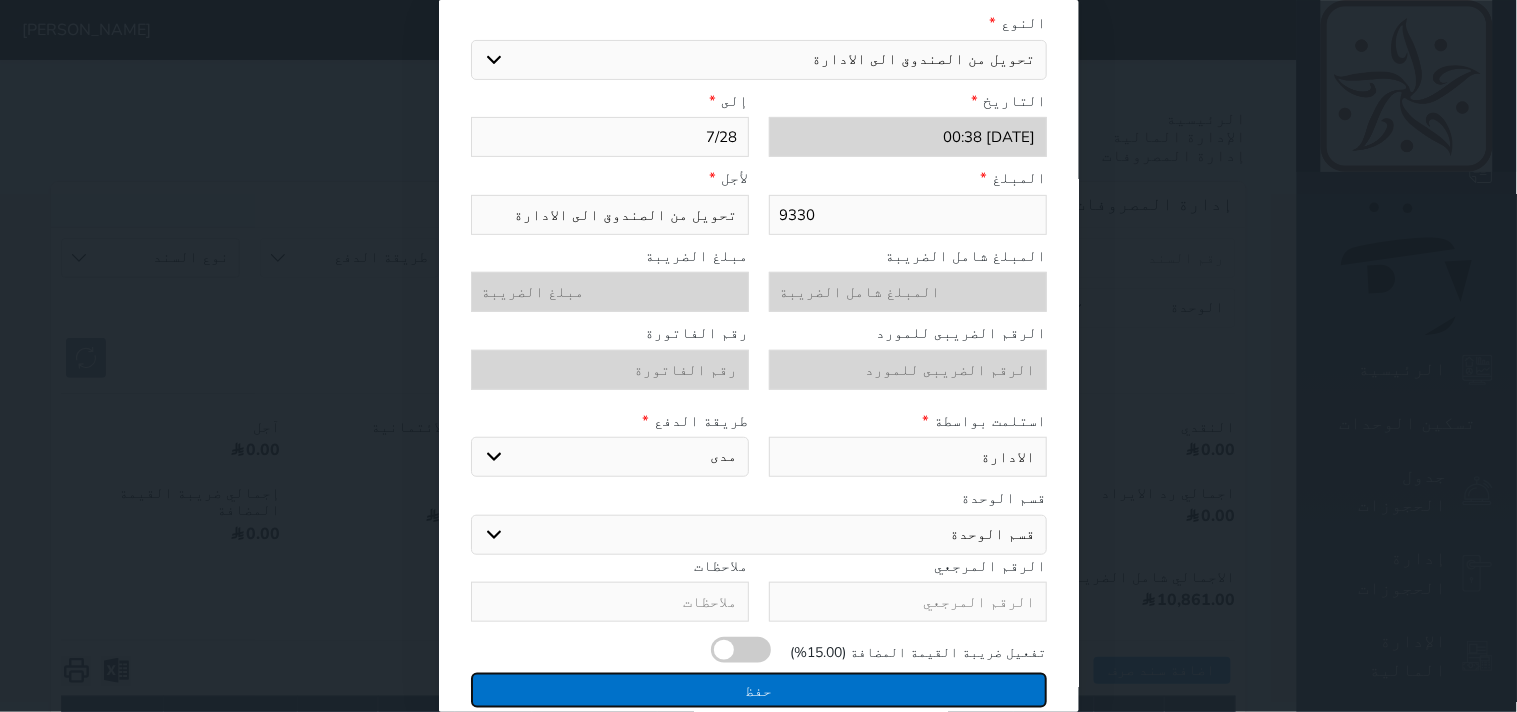 click on "حفظ" at bounding box center [759, 690] 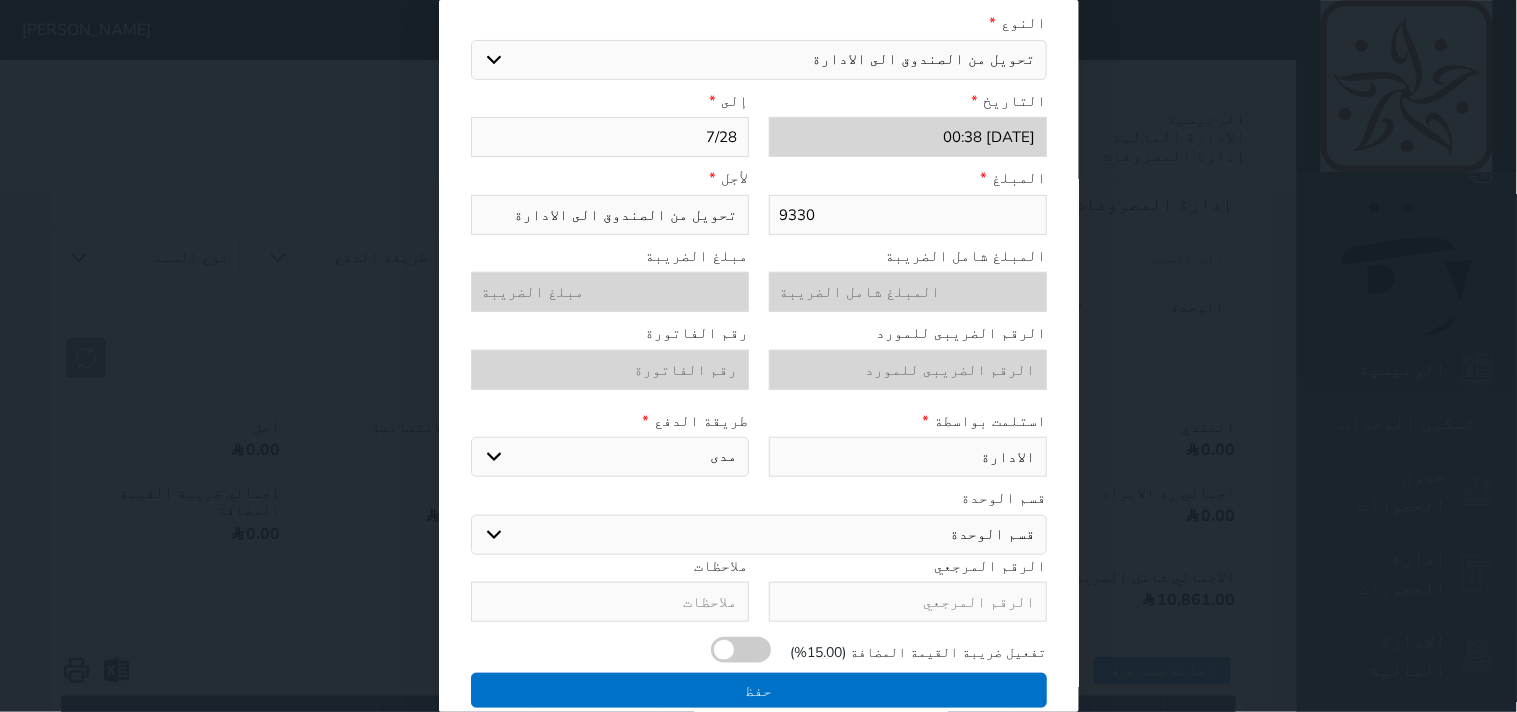 select 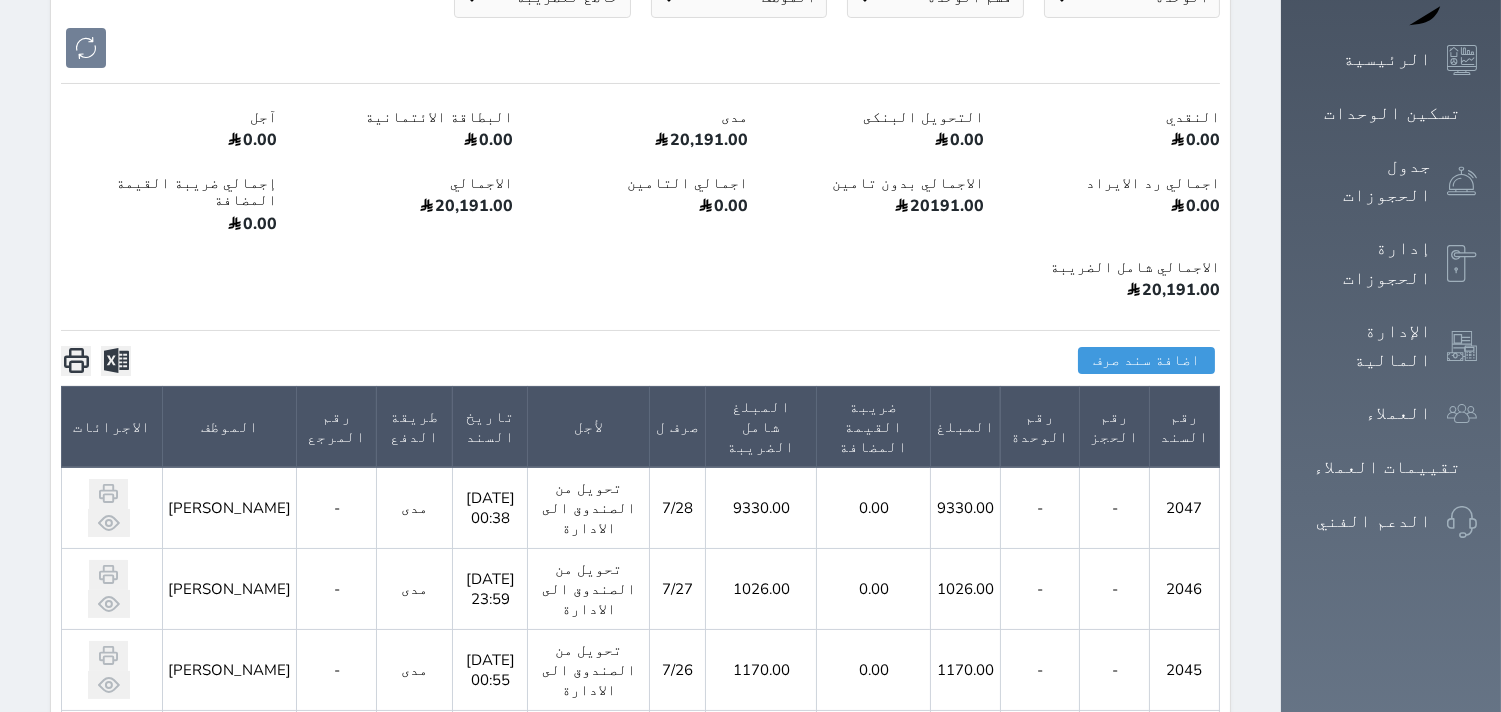 scroll, scrollTop: 333, scrollLeft: 0, axis: vertical 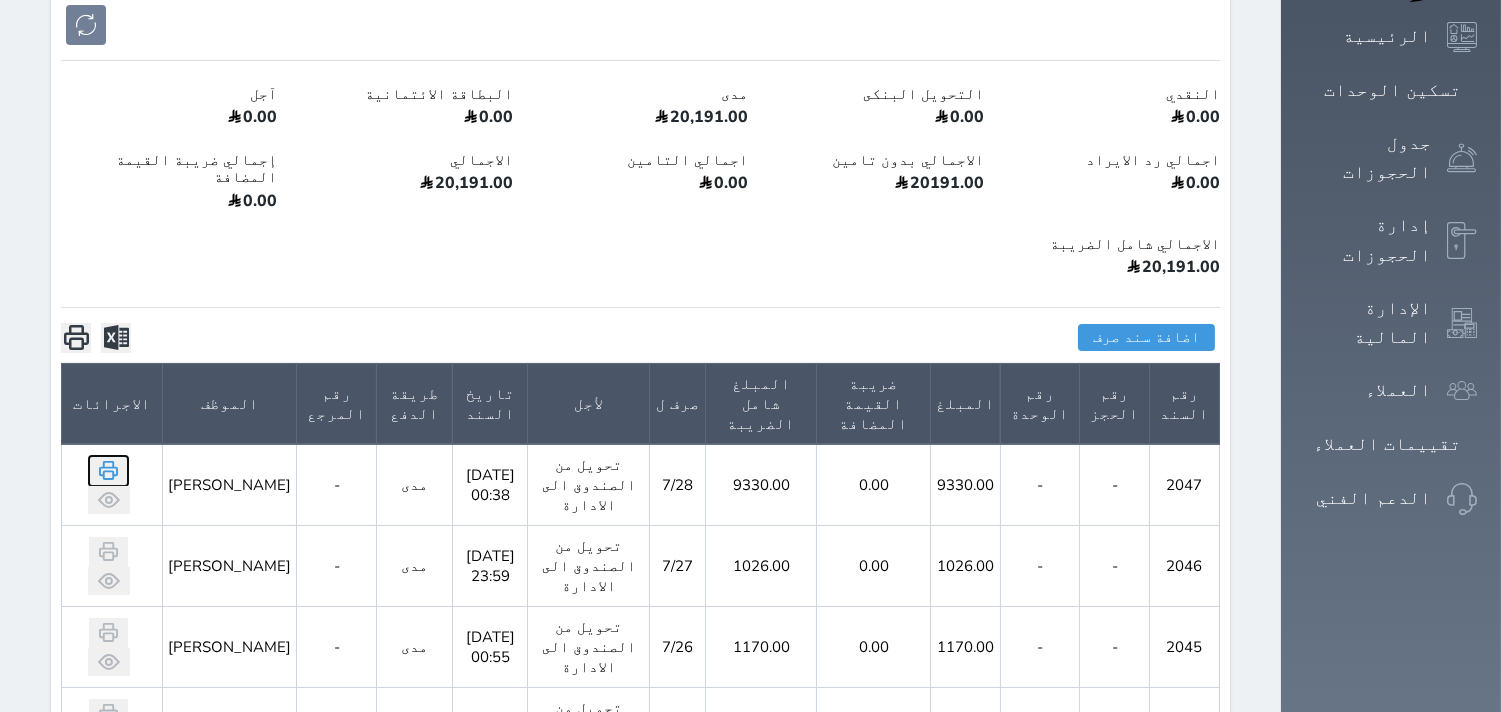 click 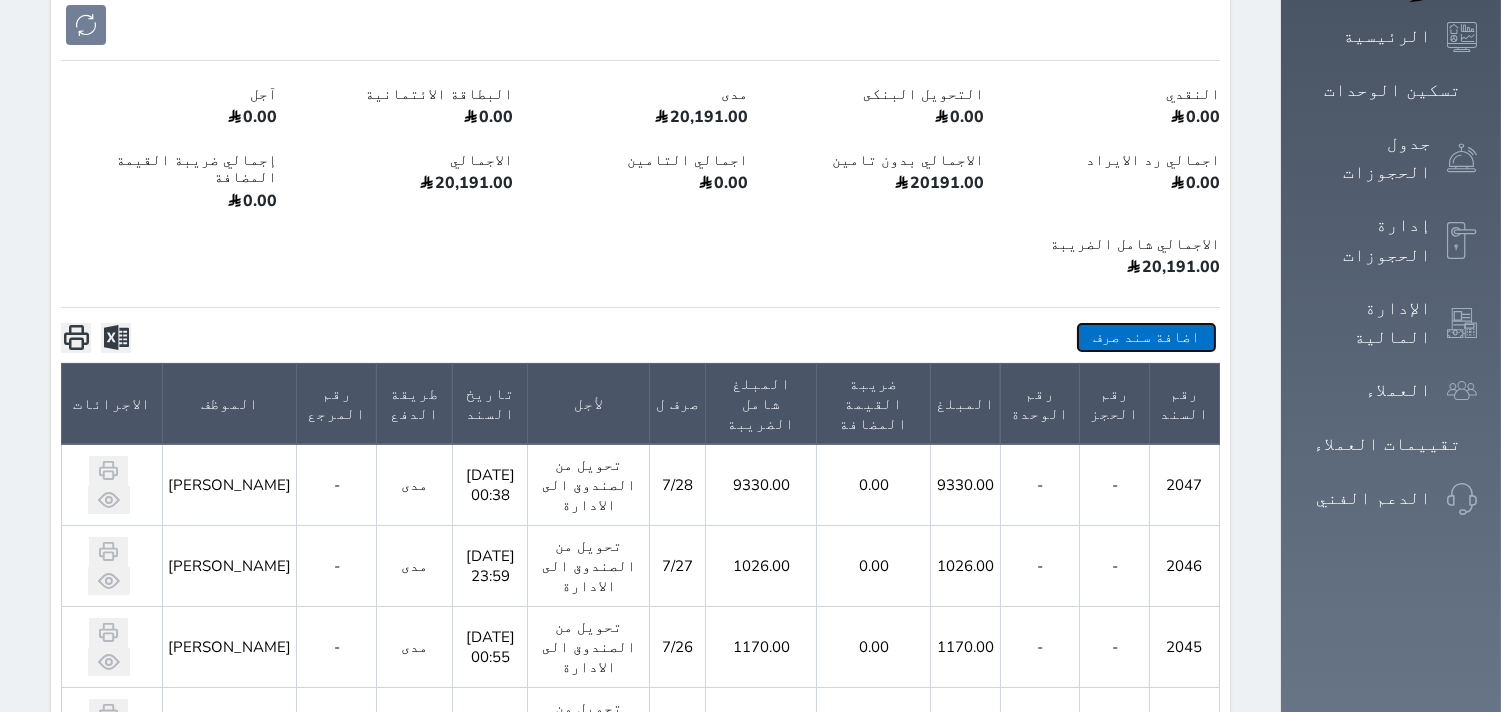 click on "اضافة سند صرف" at bounding box center (1146, 337) 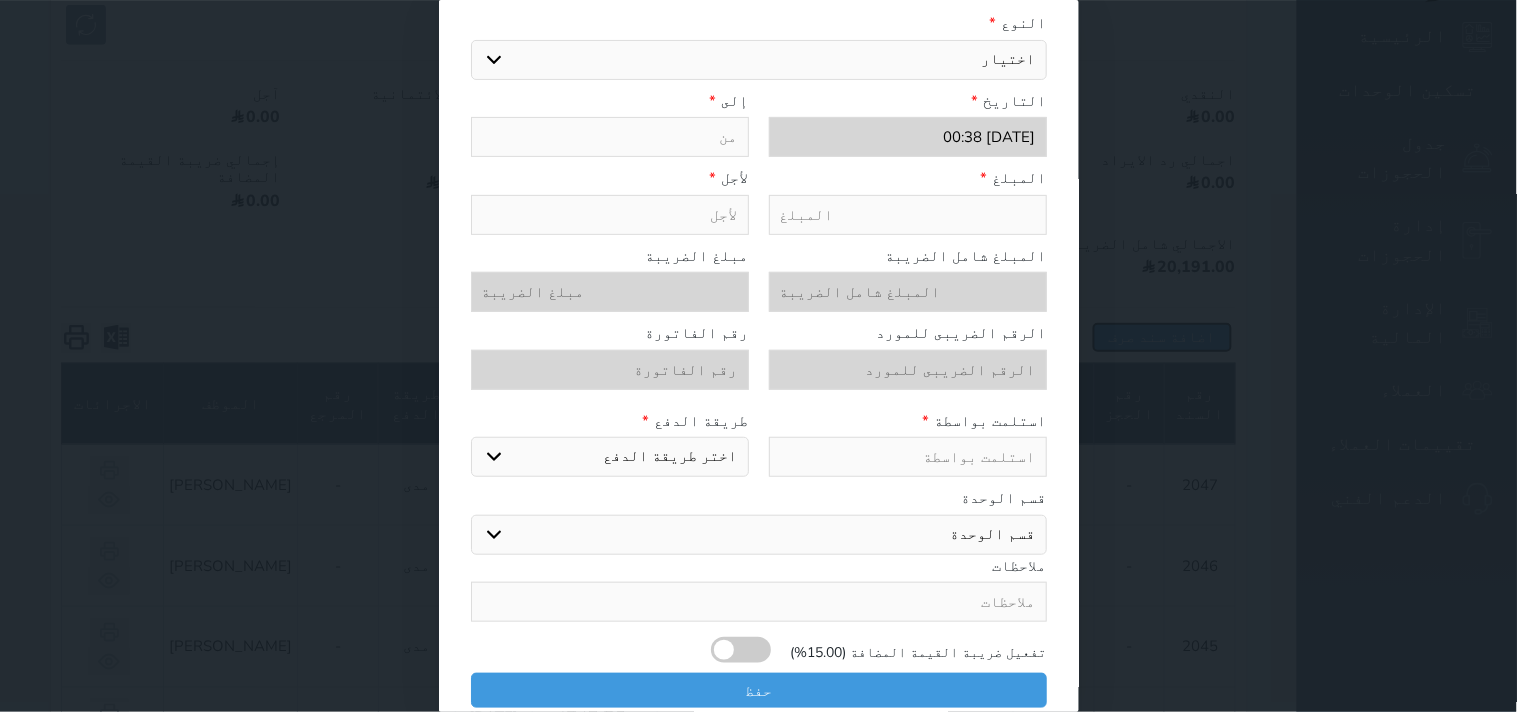 select 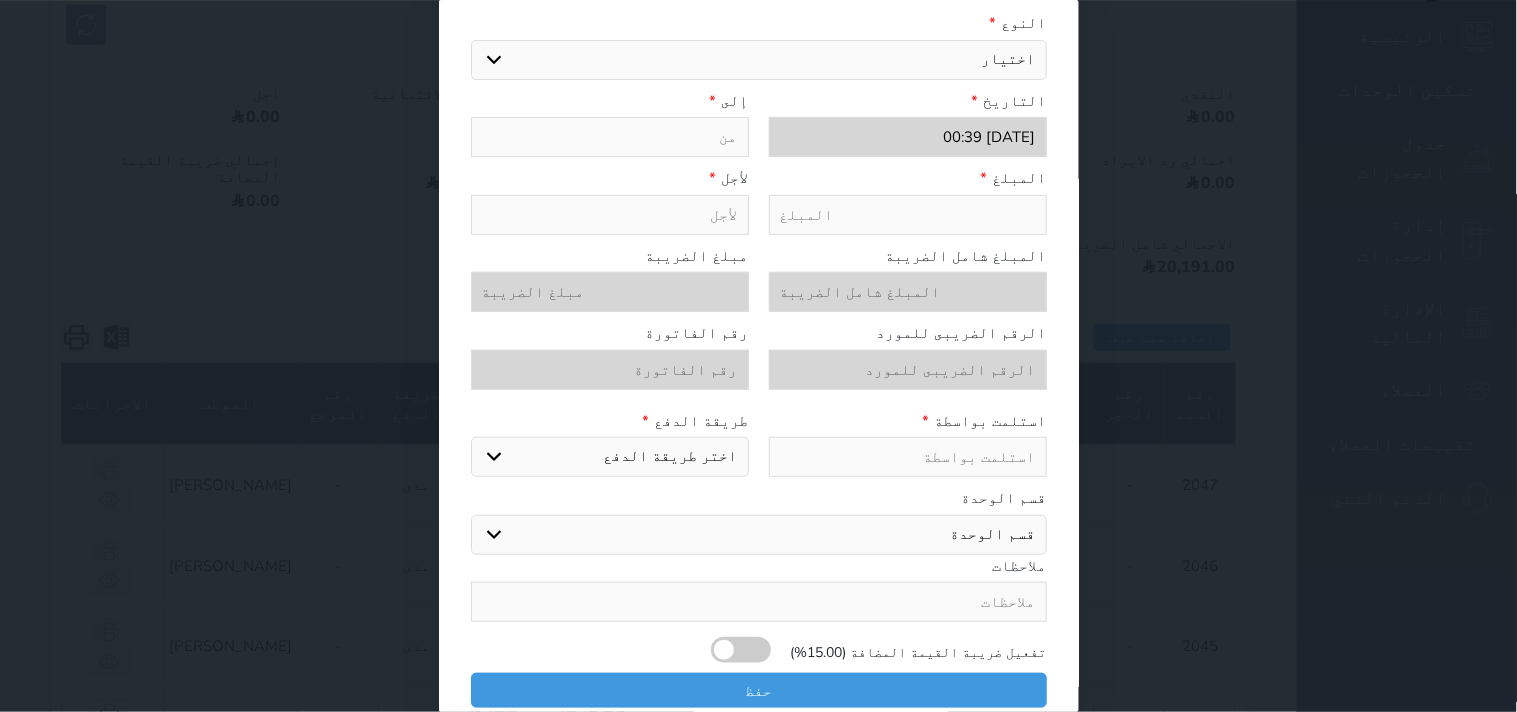 click on "اختيار   مرتجع إيجار رواتب صيانة مصروفات عامة تحويل من الصندوق الى الادارة استرجاع تامين استرجاع العربون" at bounding box center (759, 60) 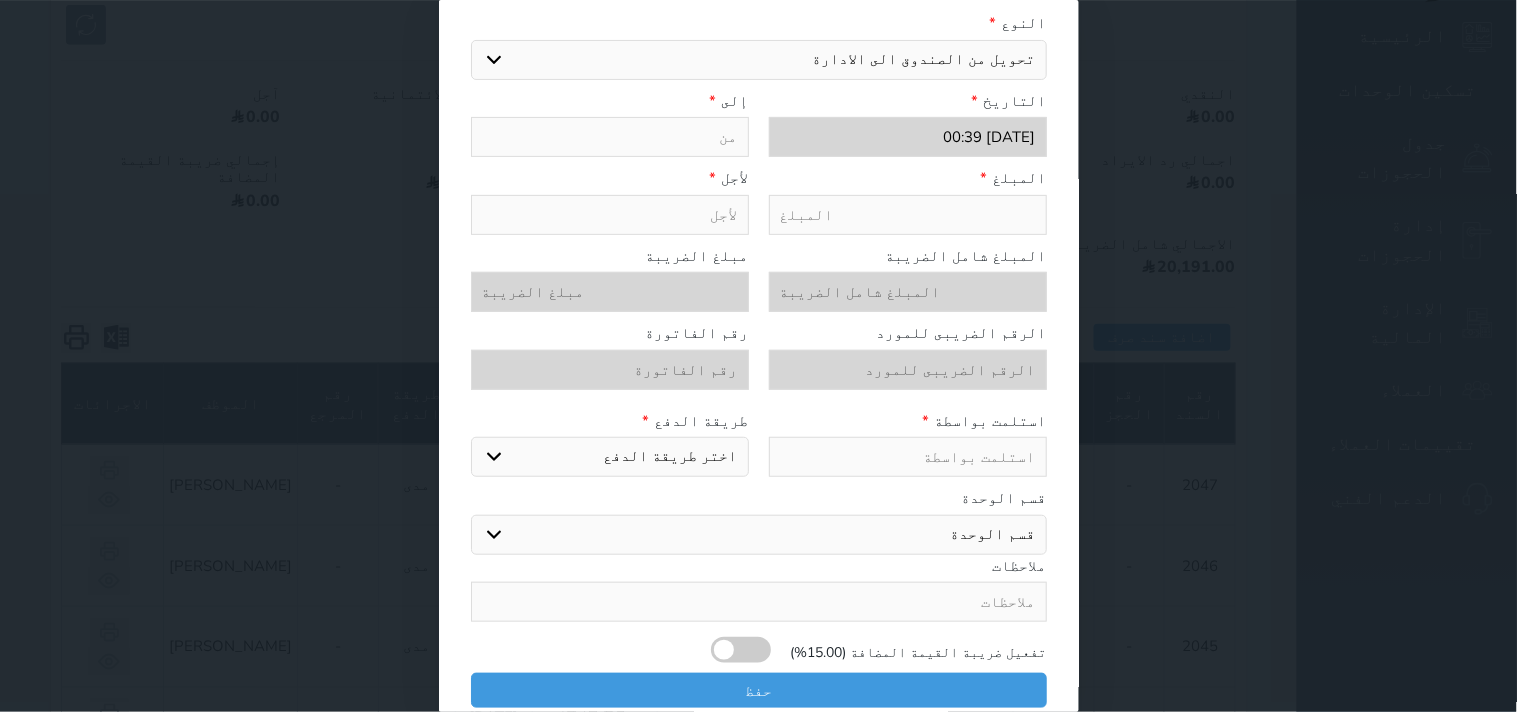 click on "اختيار   مرتجع إيجار رواتب صيانة مصروفات عامة تحويل من الصندوق الى الادارة استرجاع تامين استرجاع العربون" at bounding box center [759, 60] 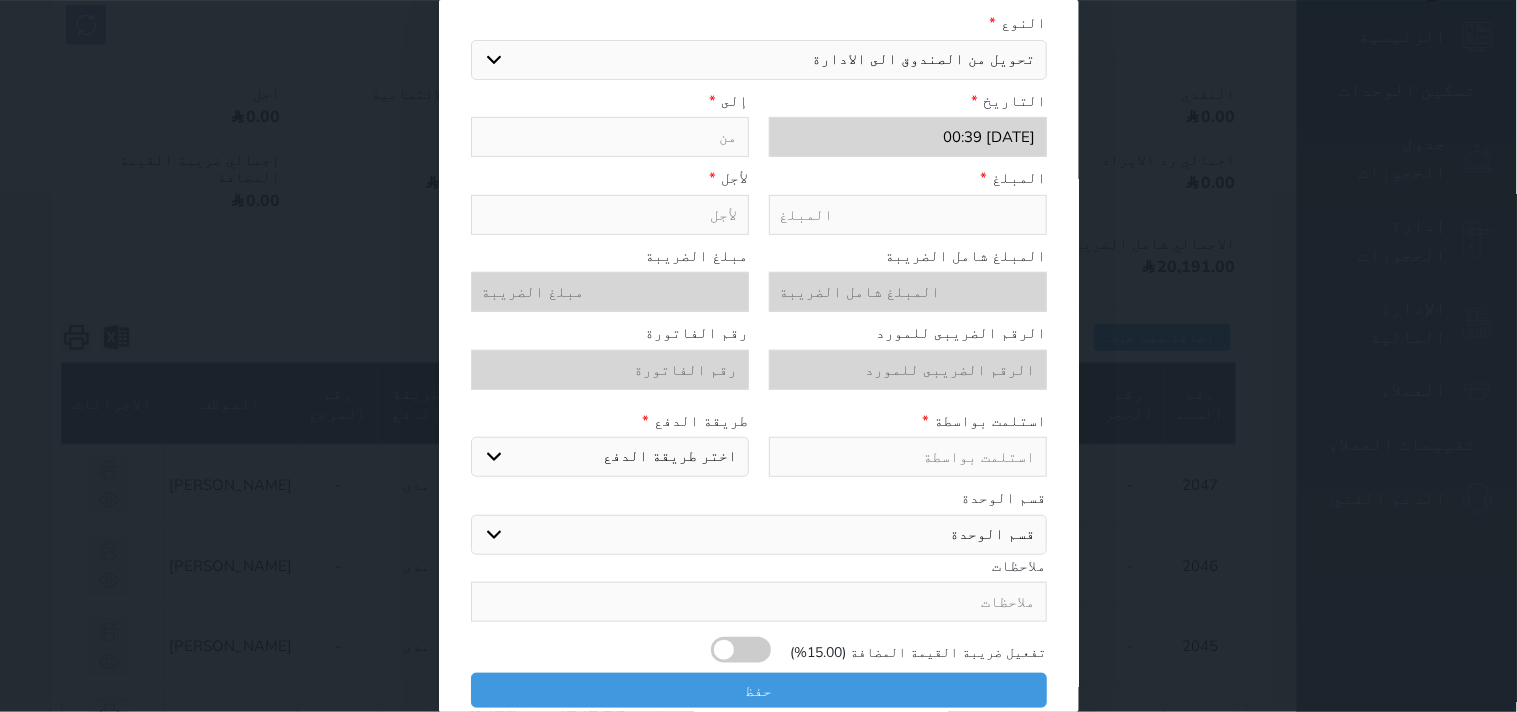 type on "تحويل من الصندوق الى الادارة" 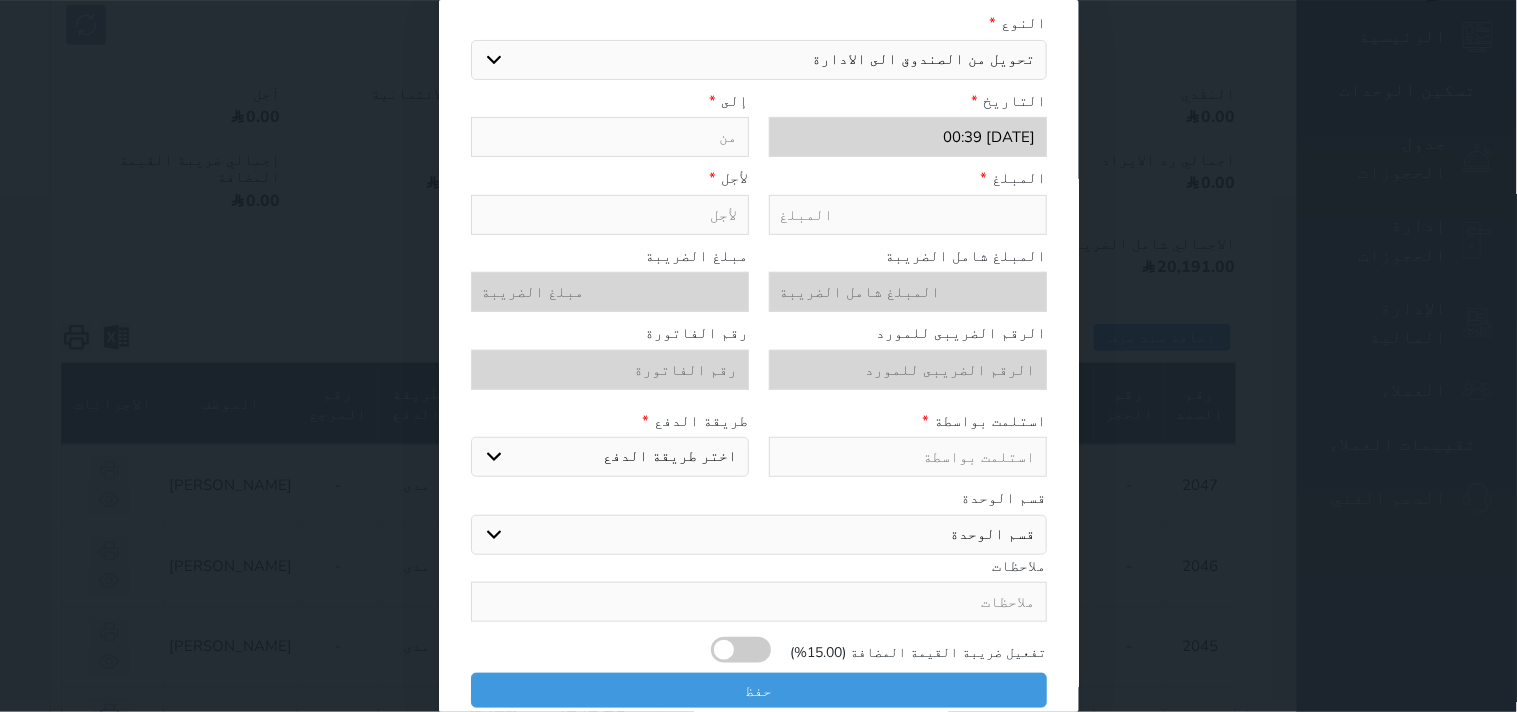 select 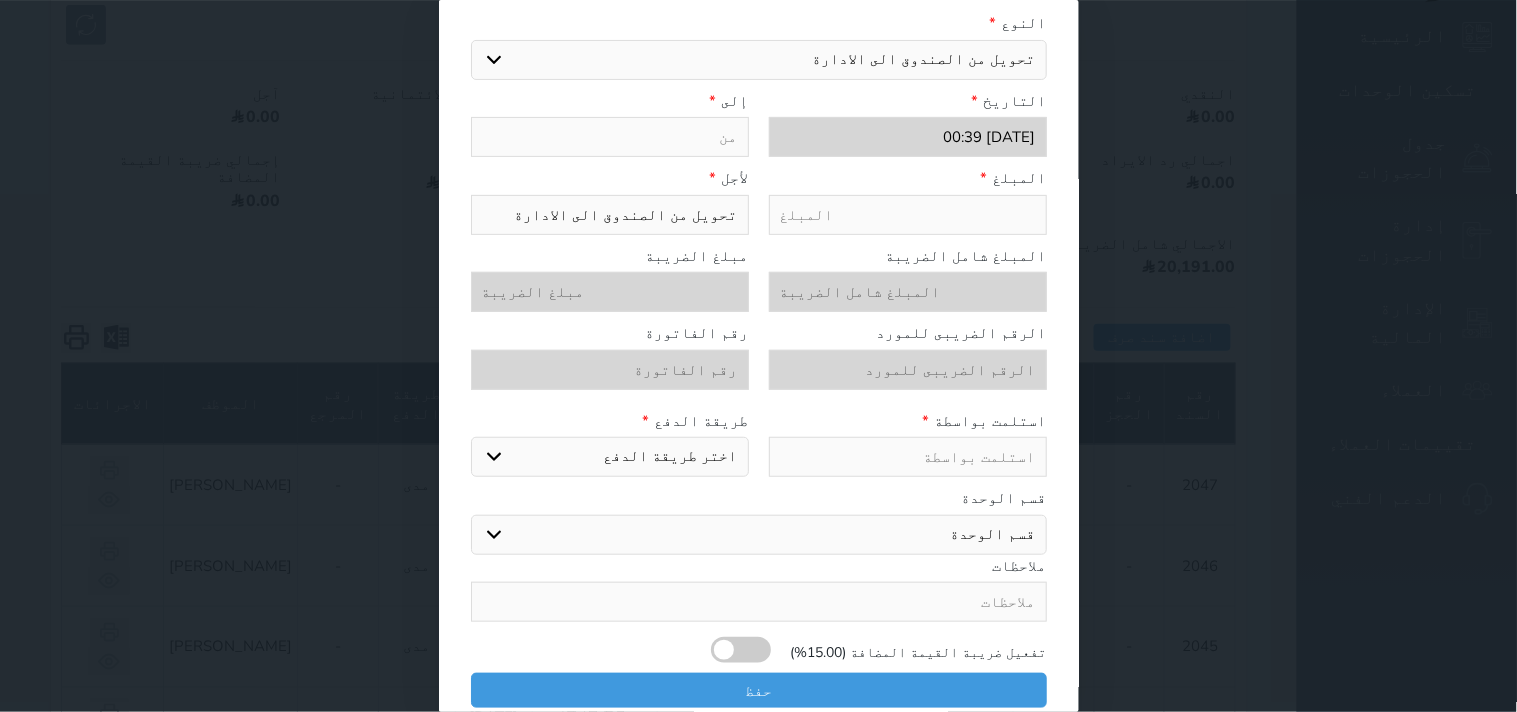 click at bounding box center [908, 215] 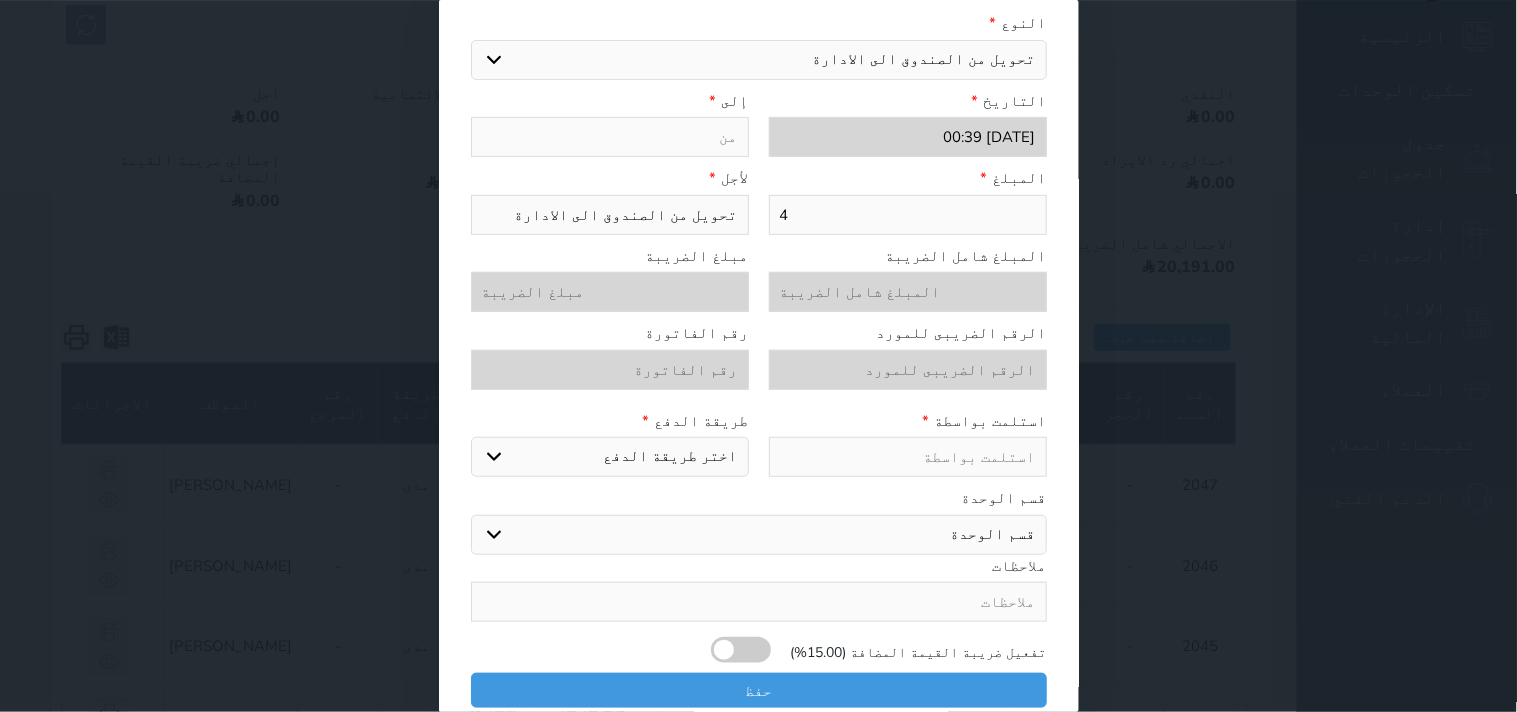 type on "41" 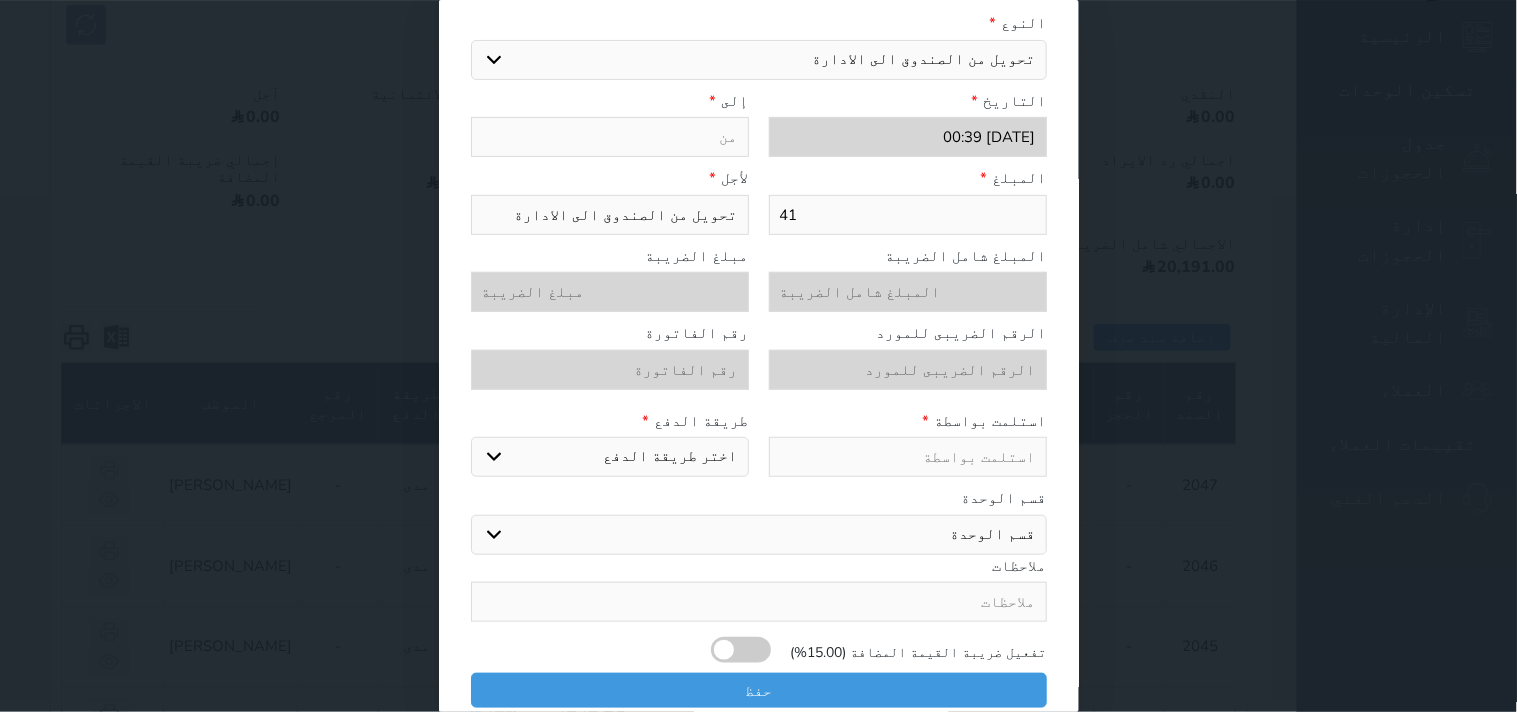 type on "415" 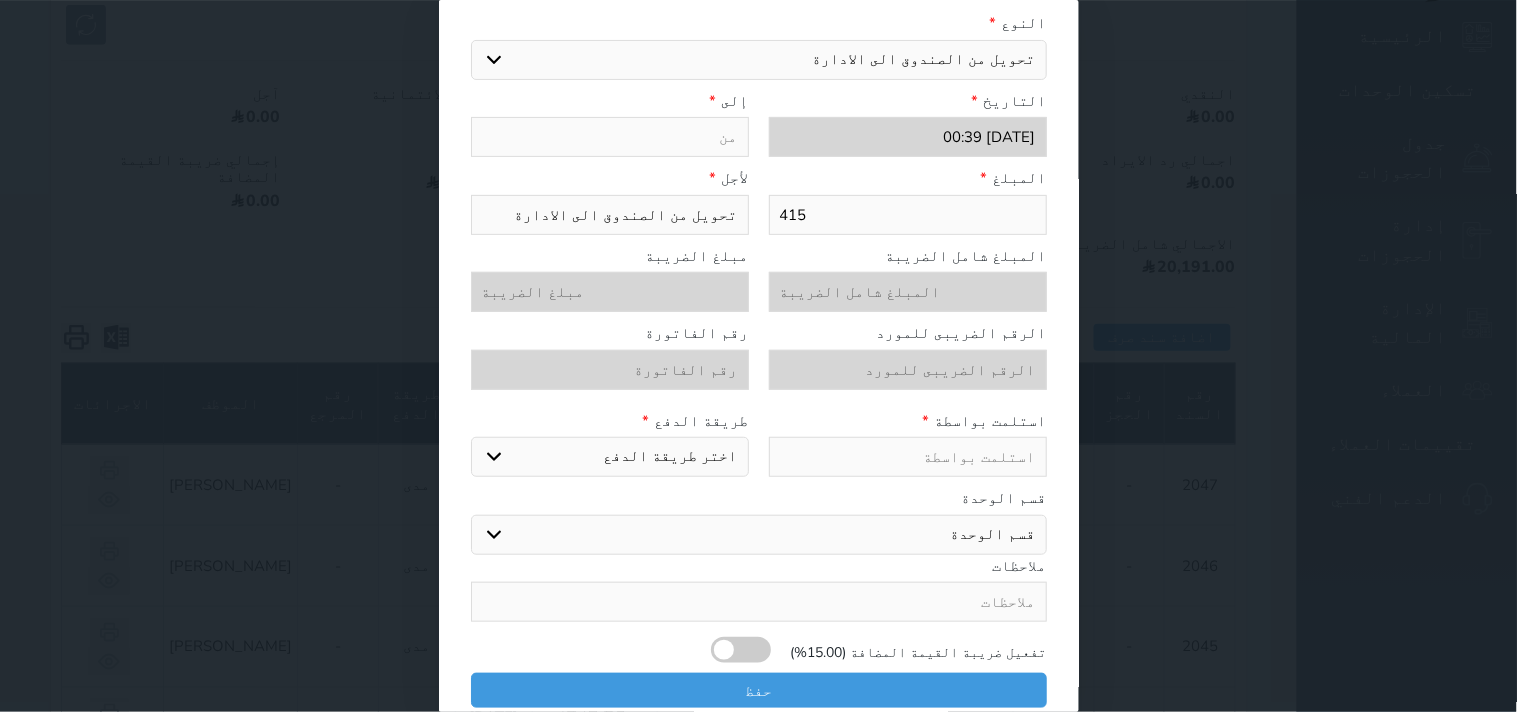 type on "4150" 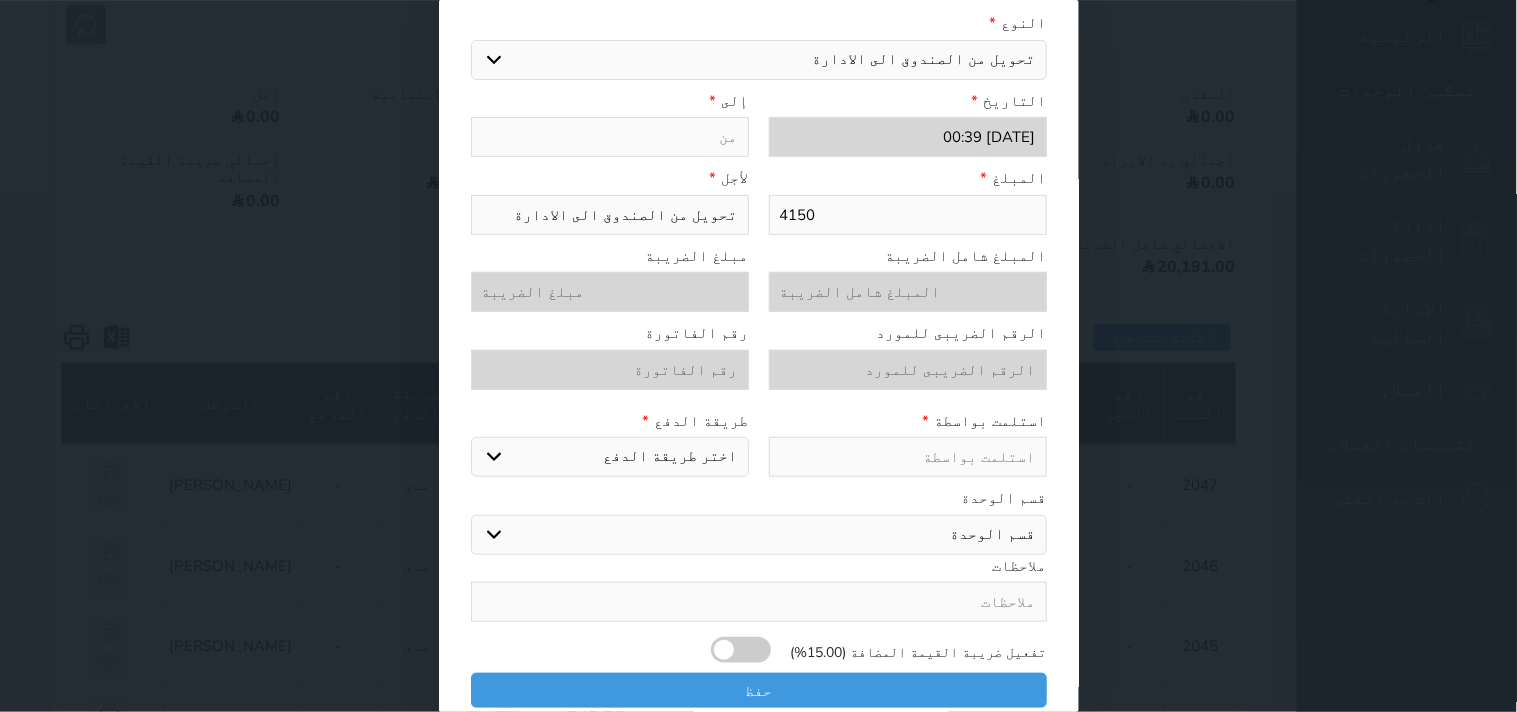 type on "4150" 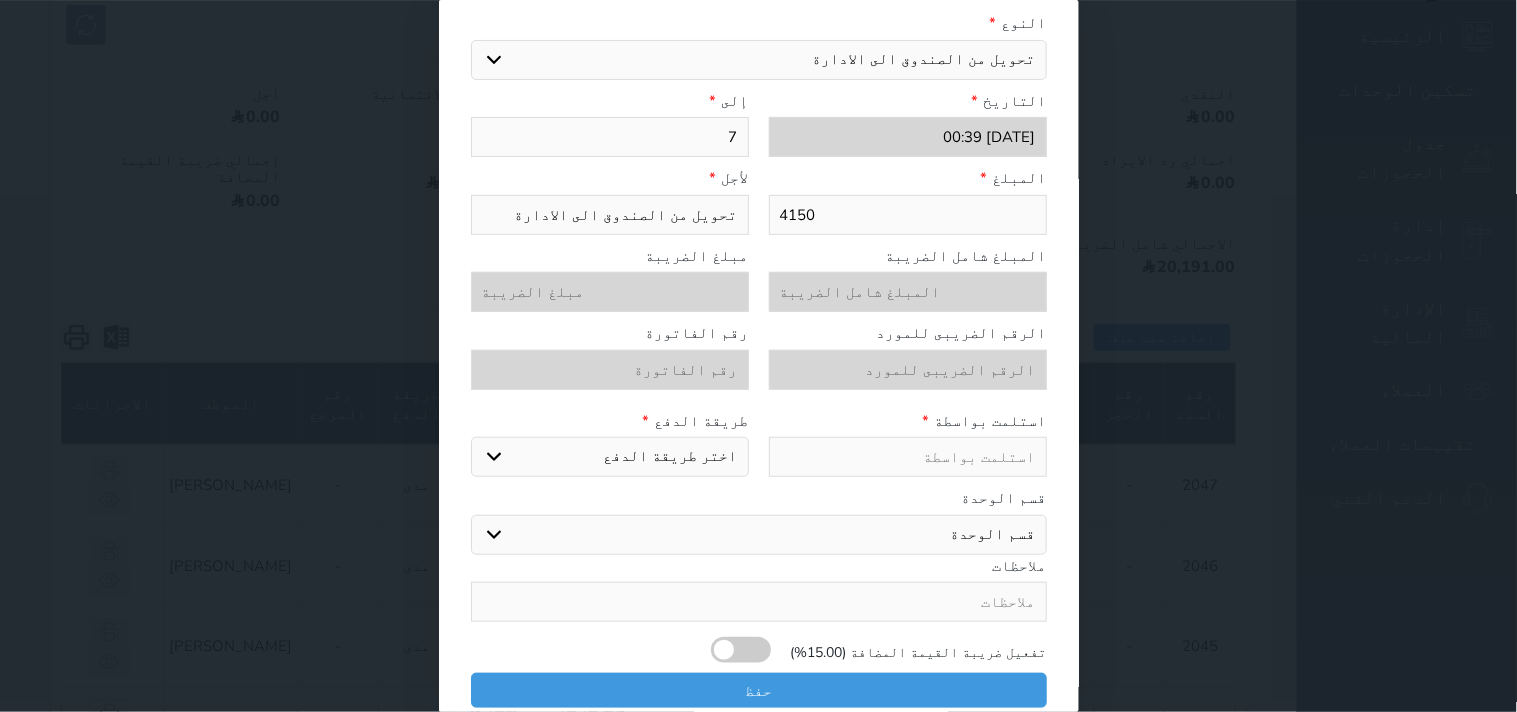 select 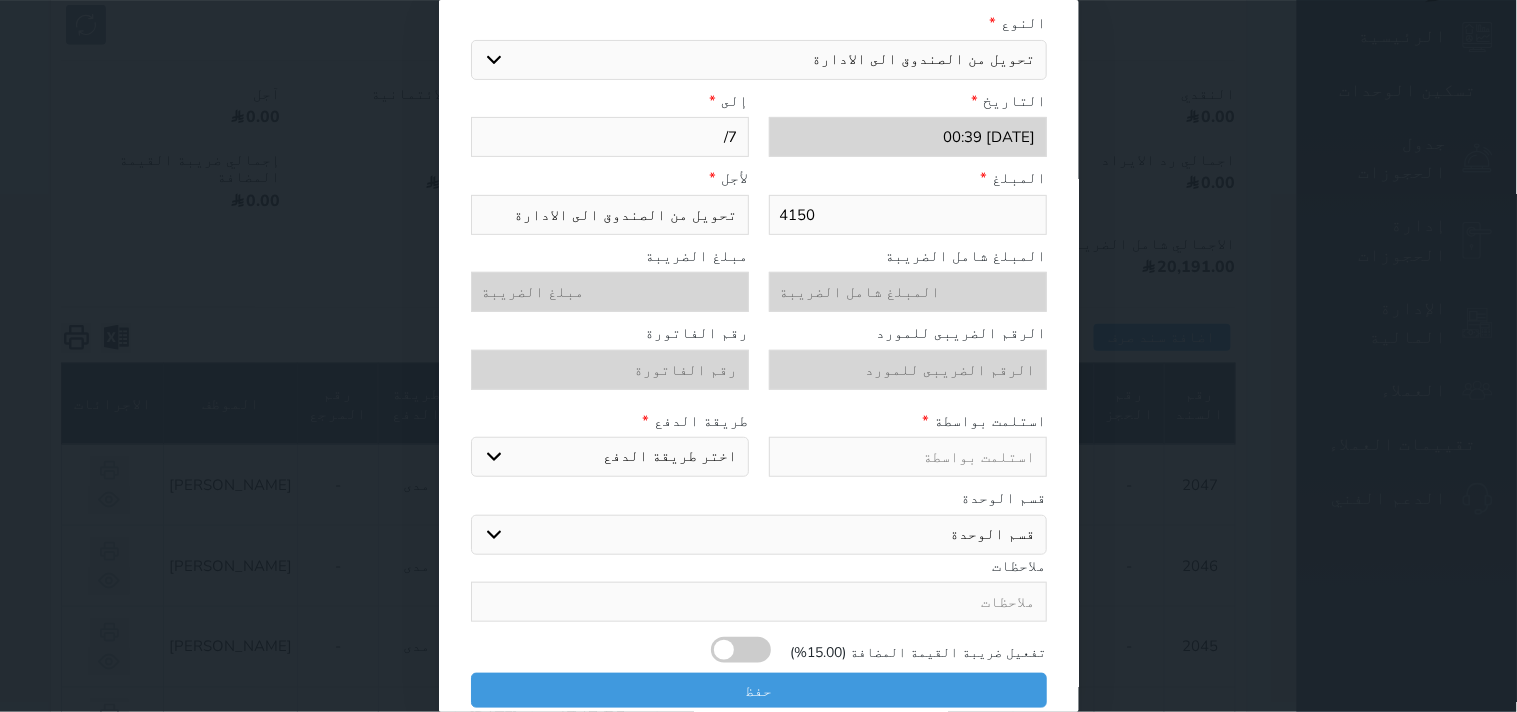 select 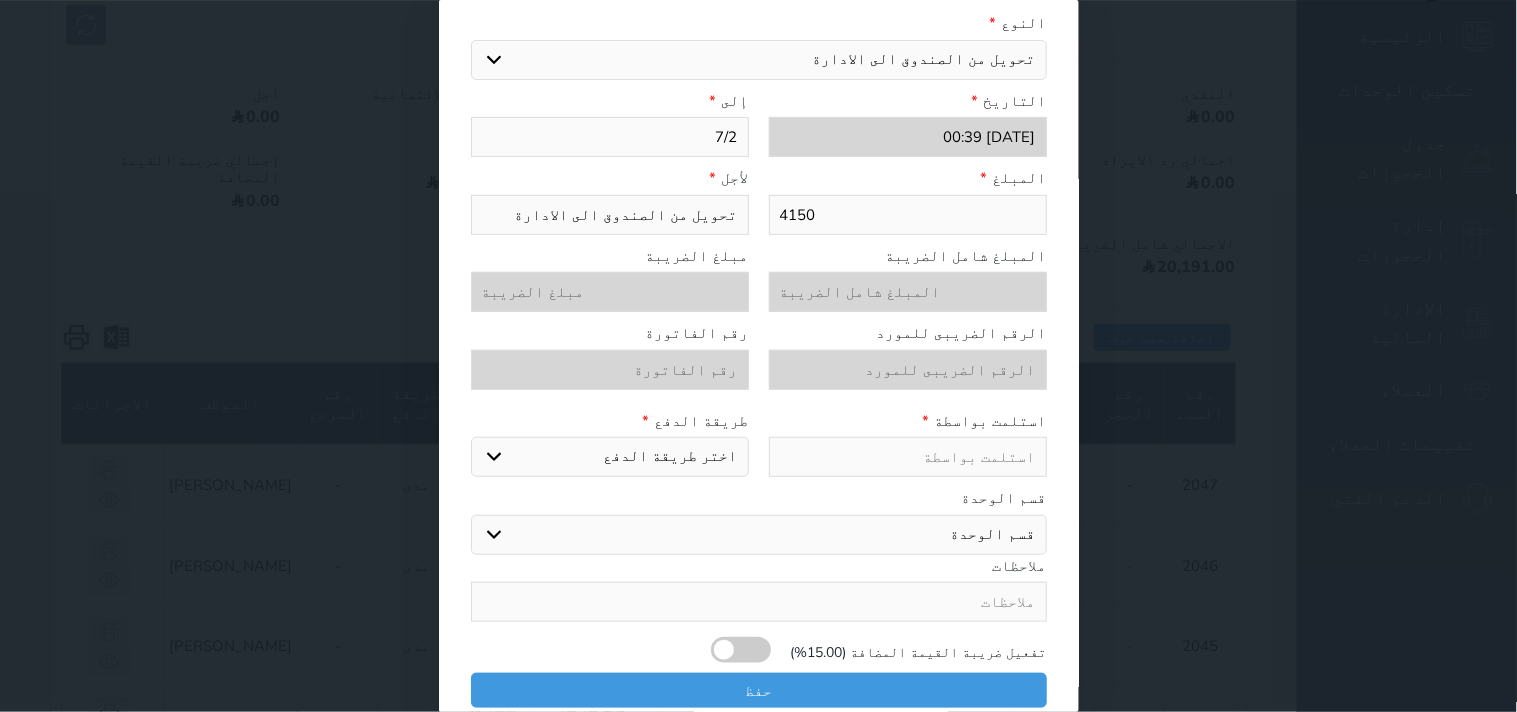 type on "7/28" 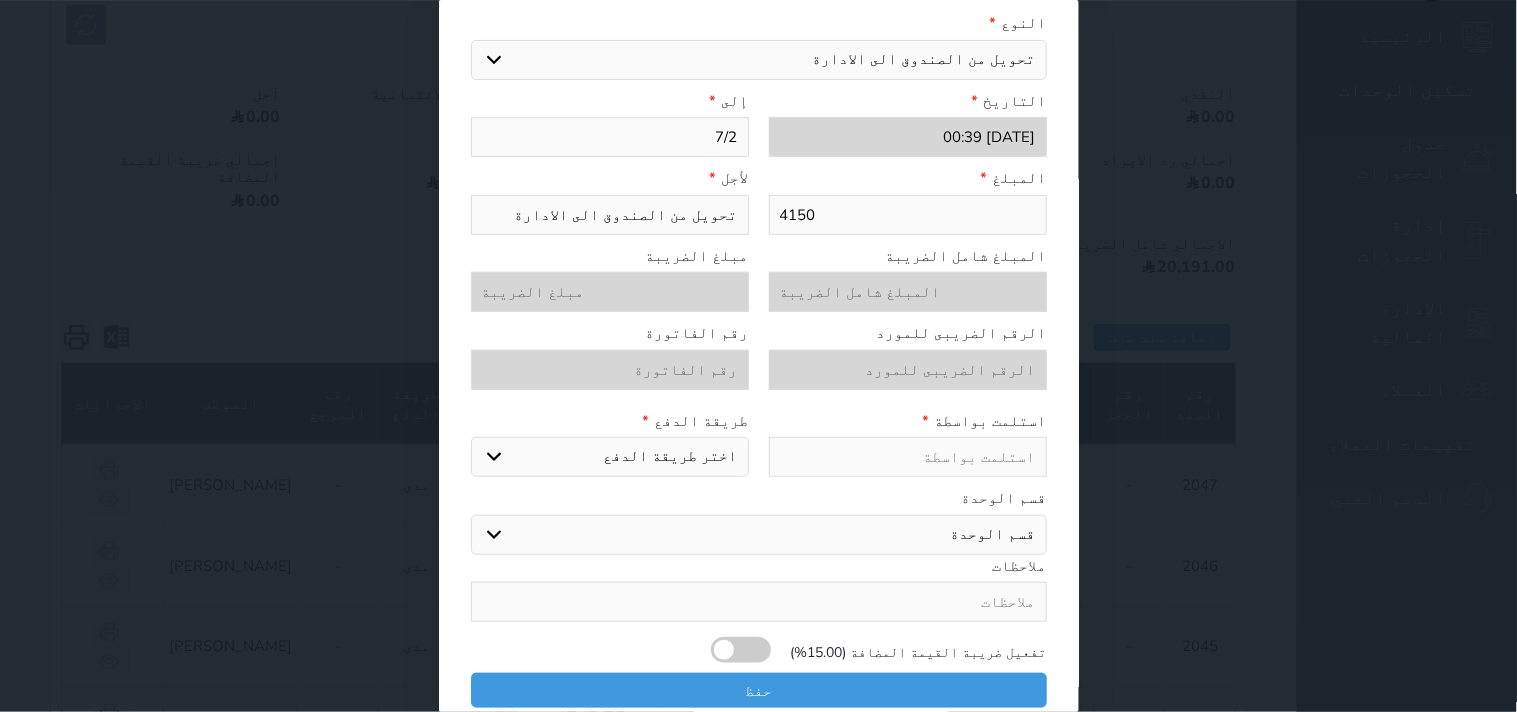 select 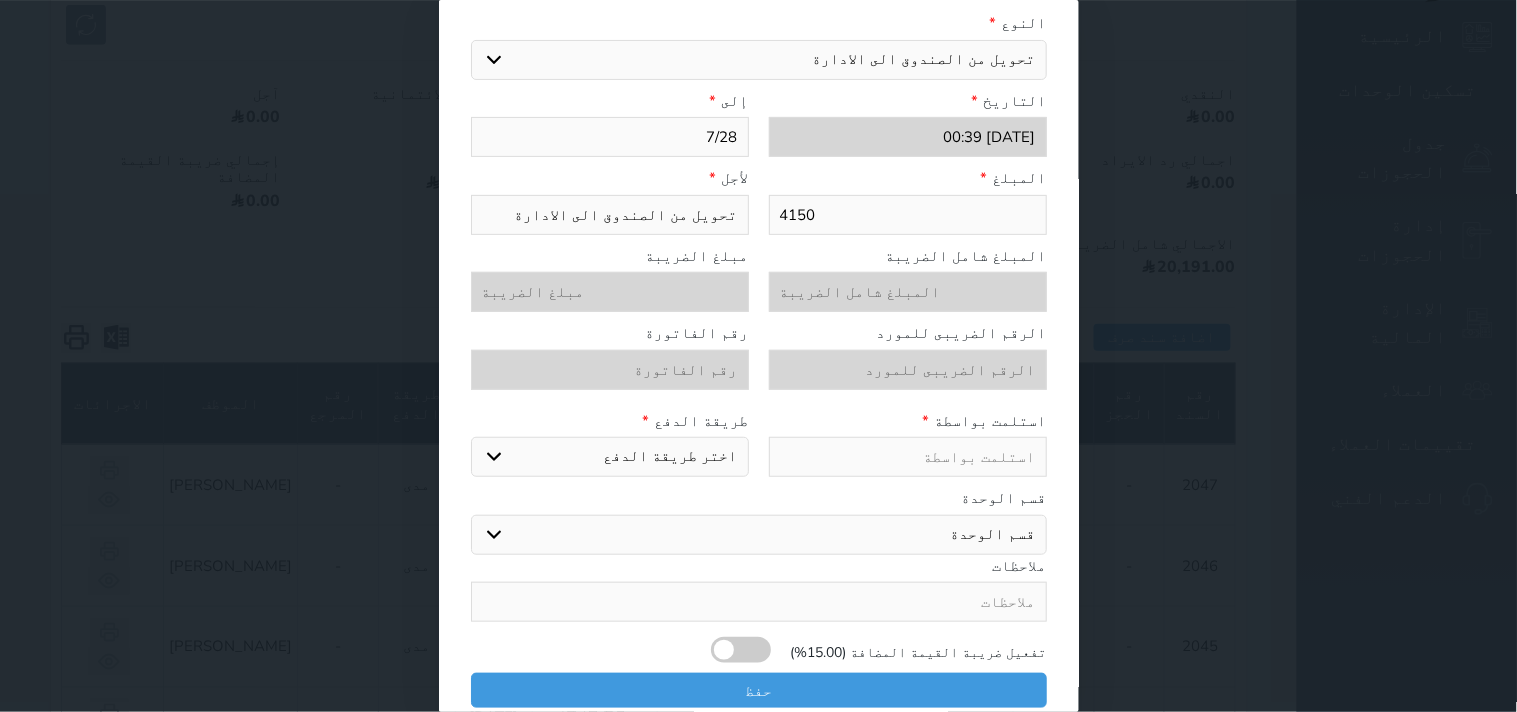 type on "7/28" 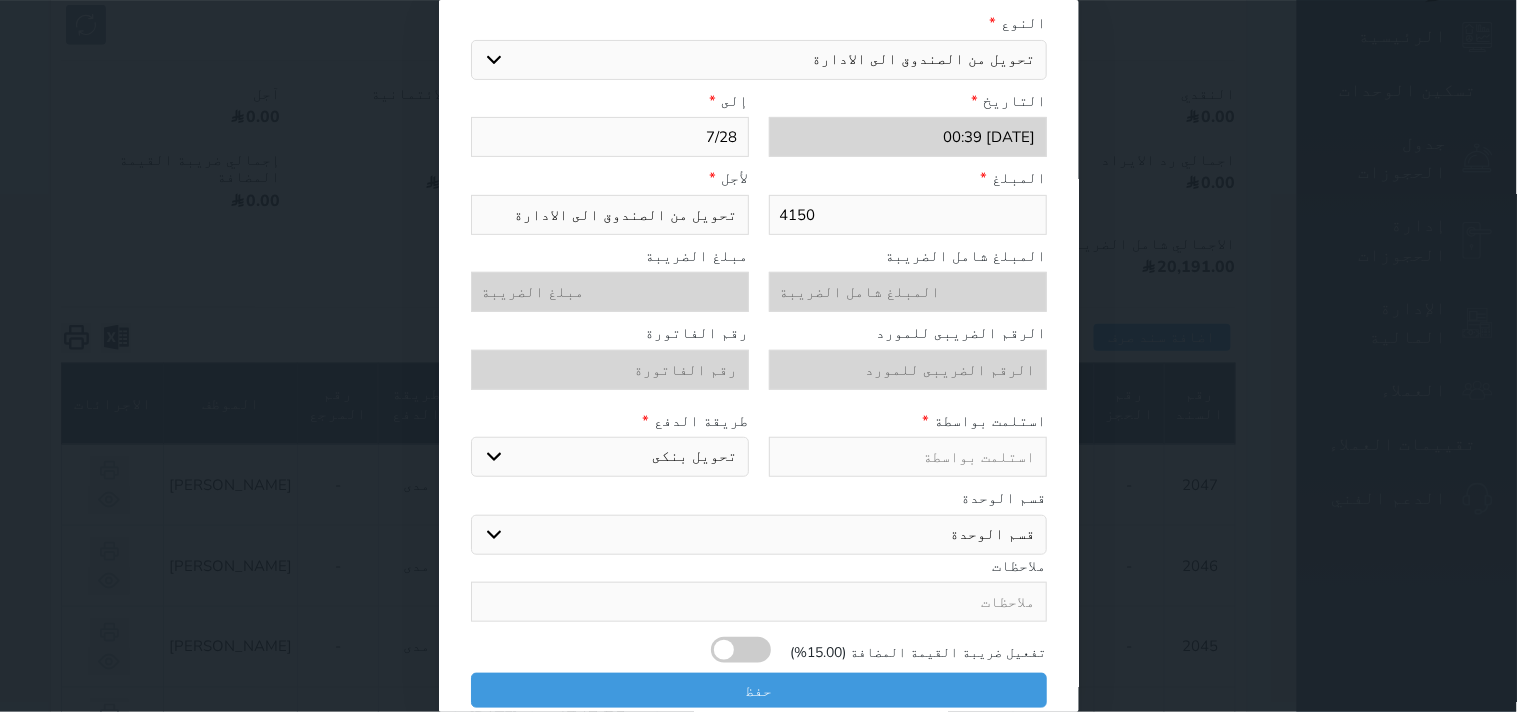click on "اختر طريقة الدفع   دفع نقدى   تحويل بنكى   مدى   بطاقة ائتمان" at bounding box center (610, 457) 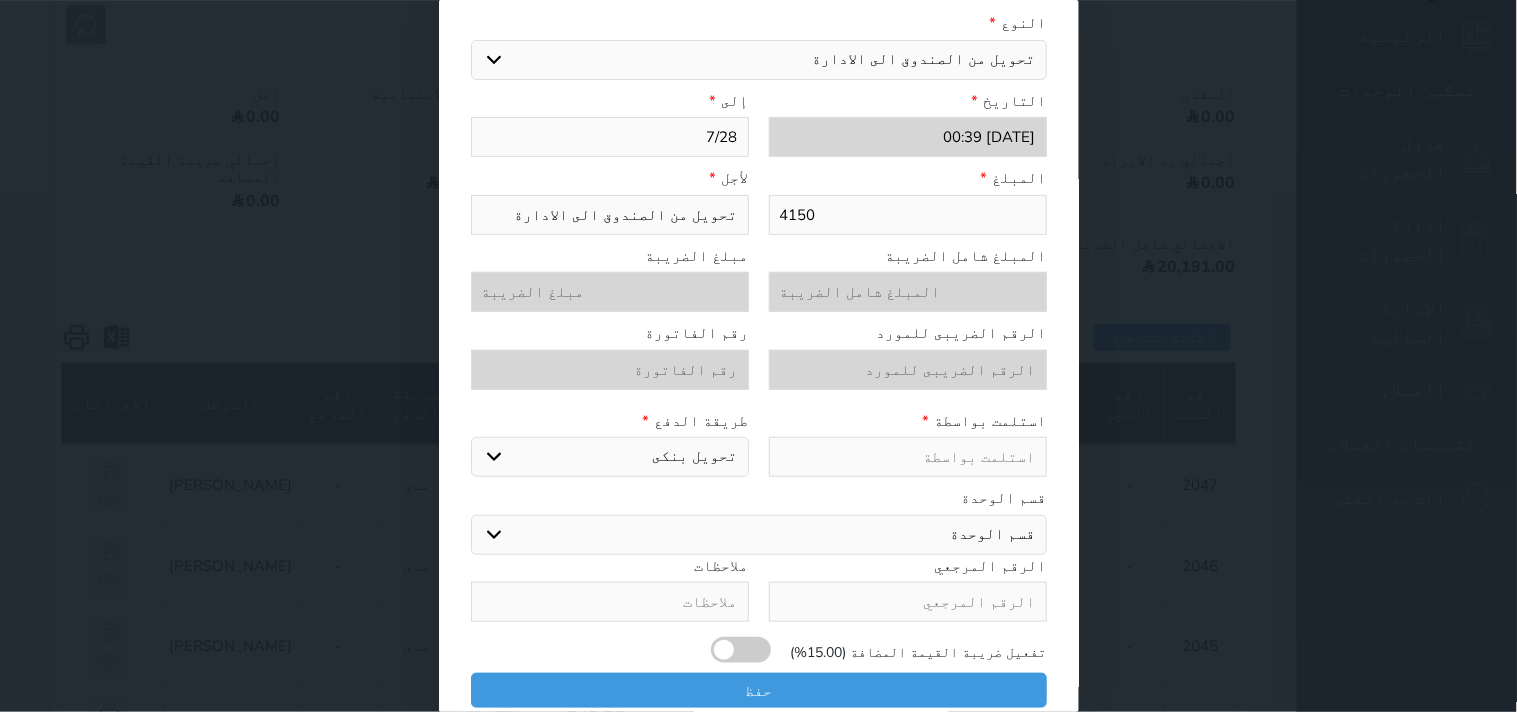 click at bounding box center (908, 457) 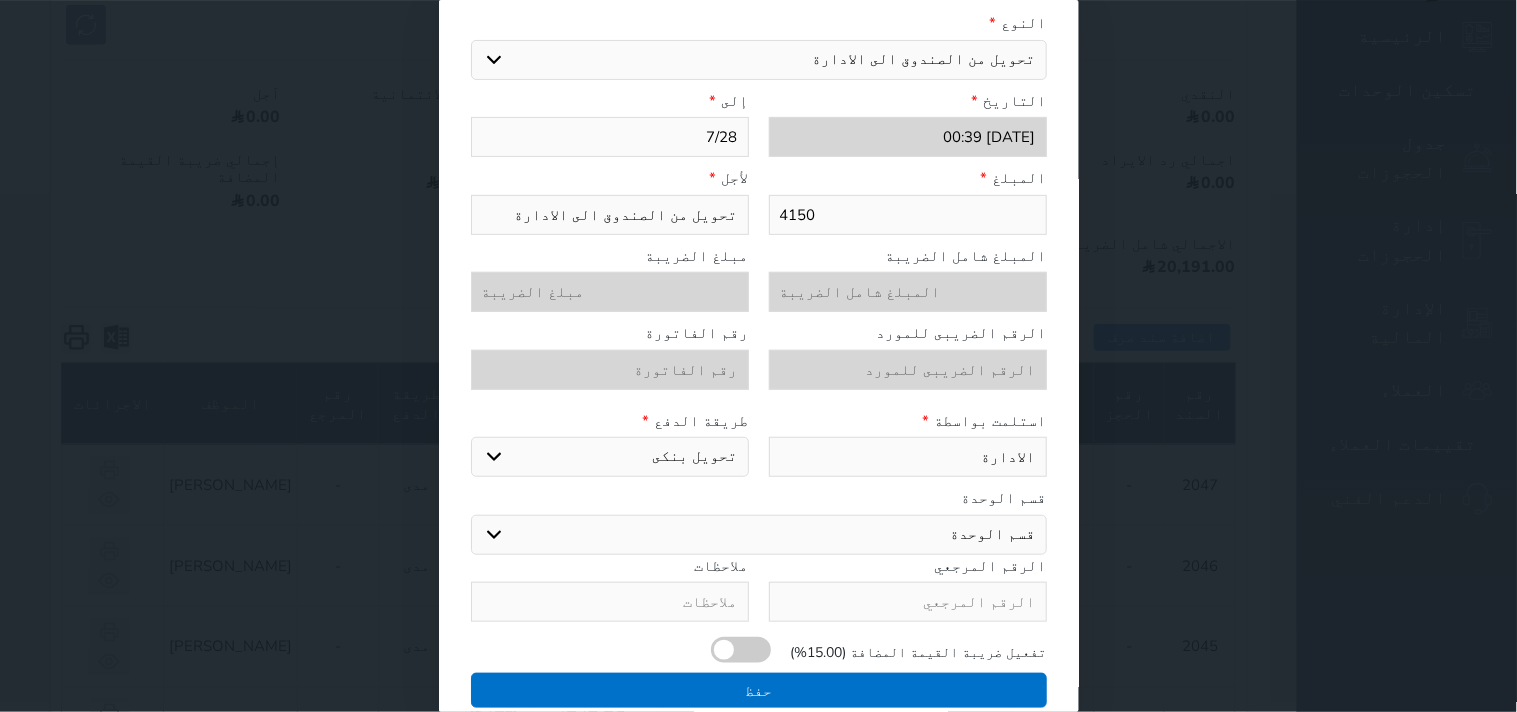type on "الادارة" 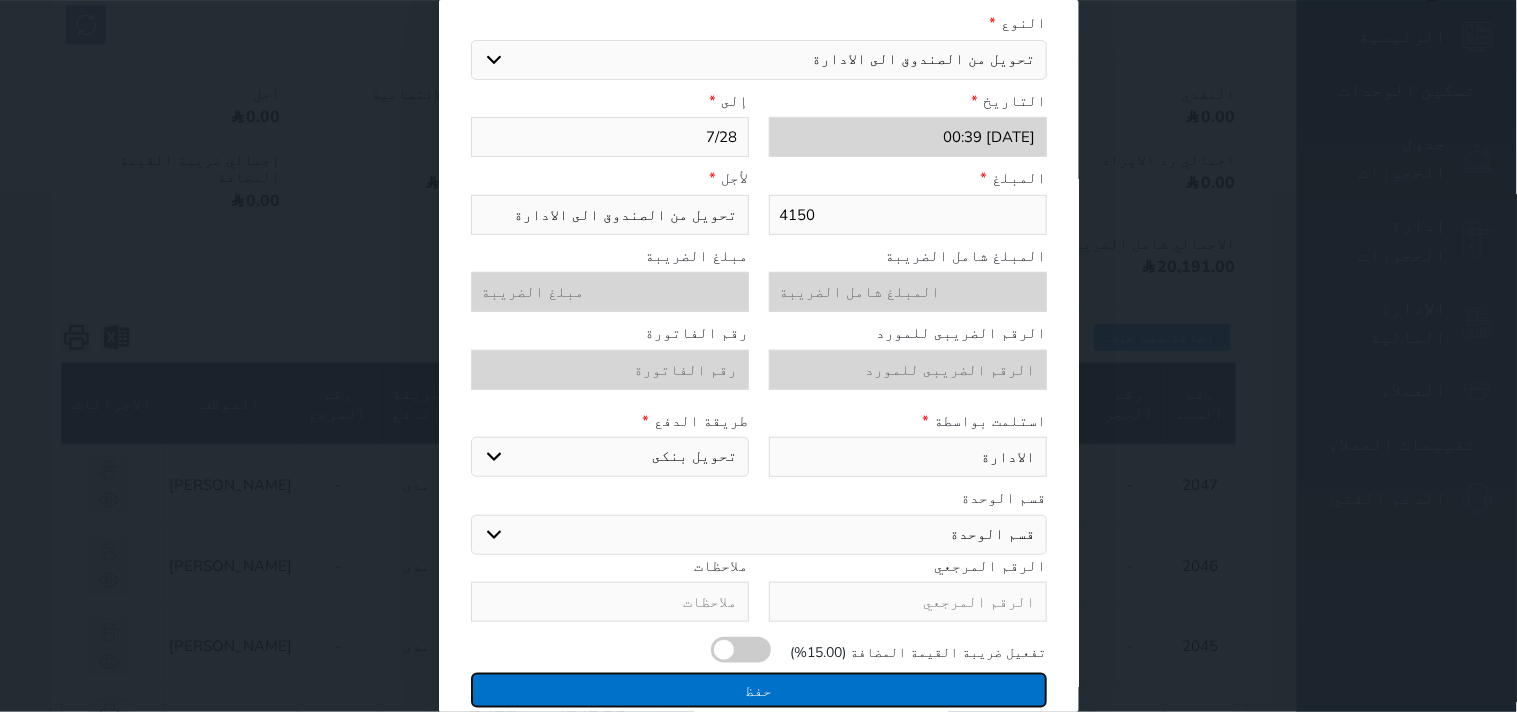 click on "حفظ" at bounding box center (759, 690) 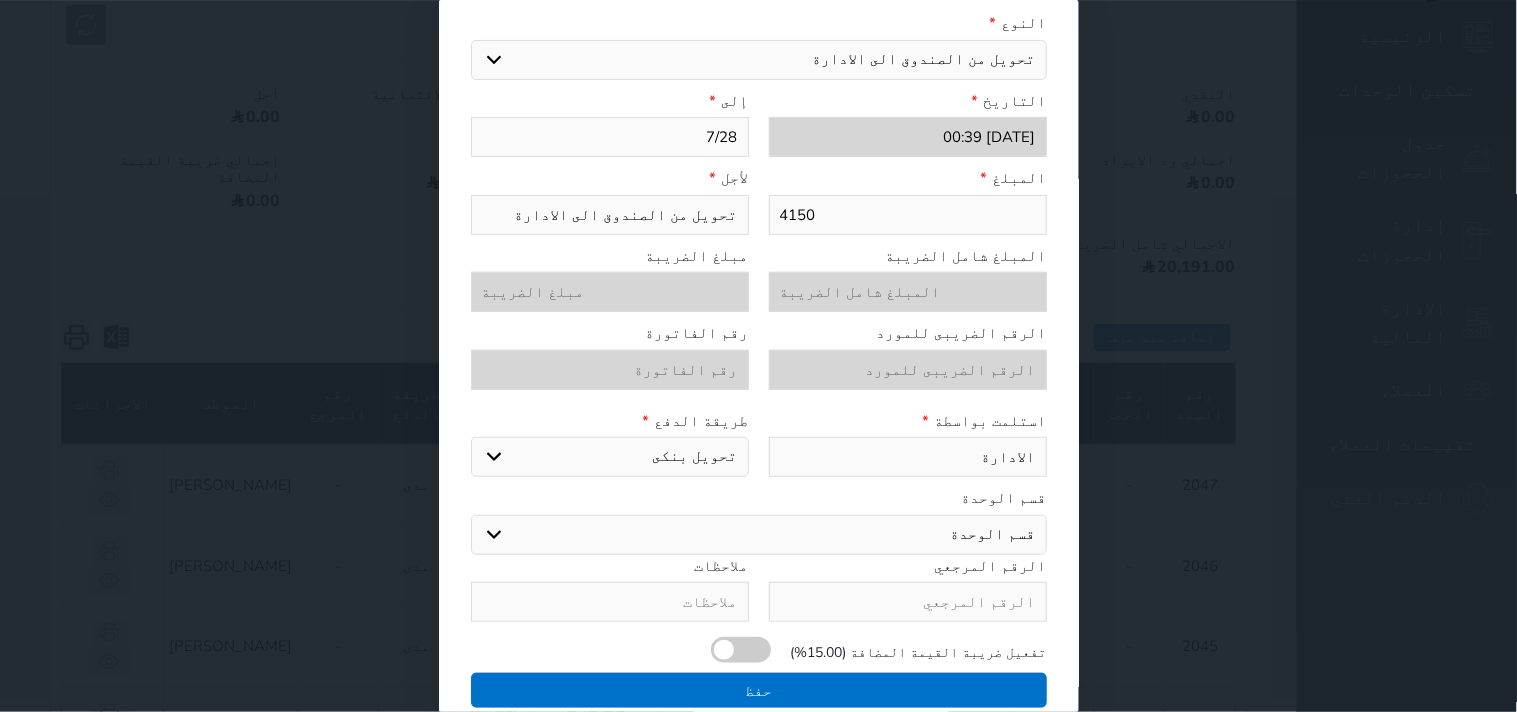 select 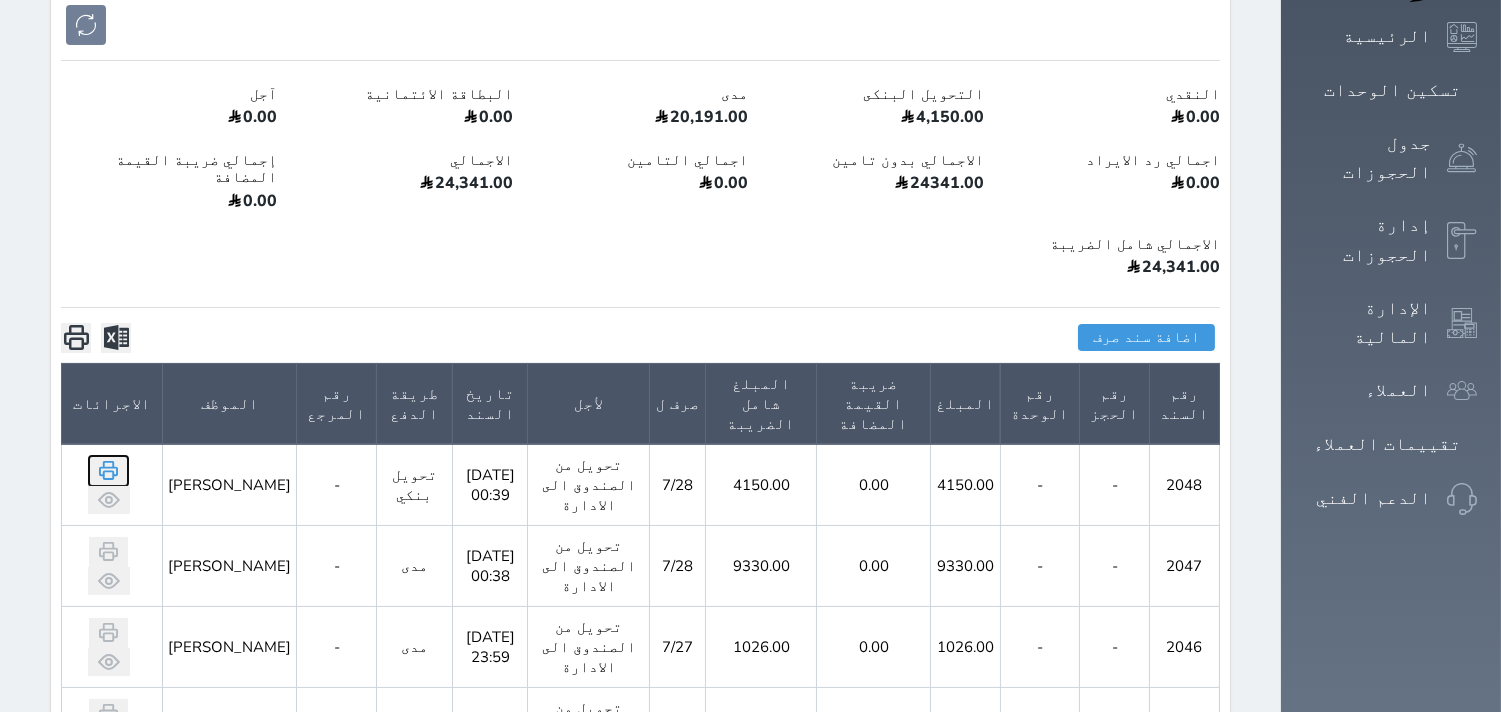 click 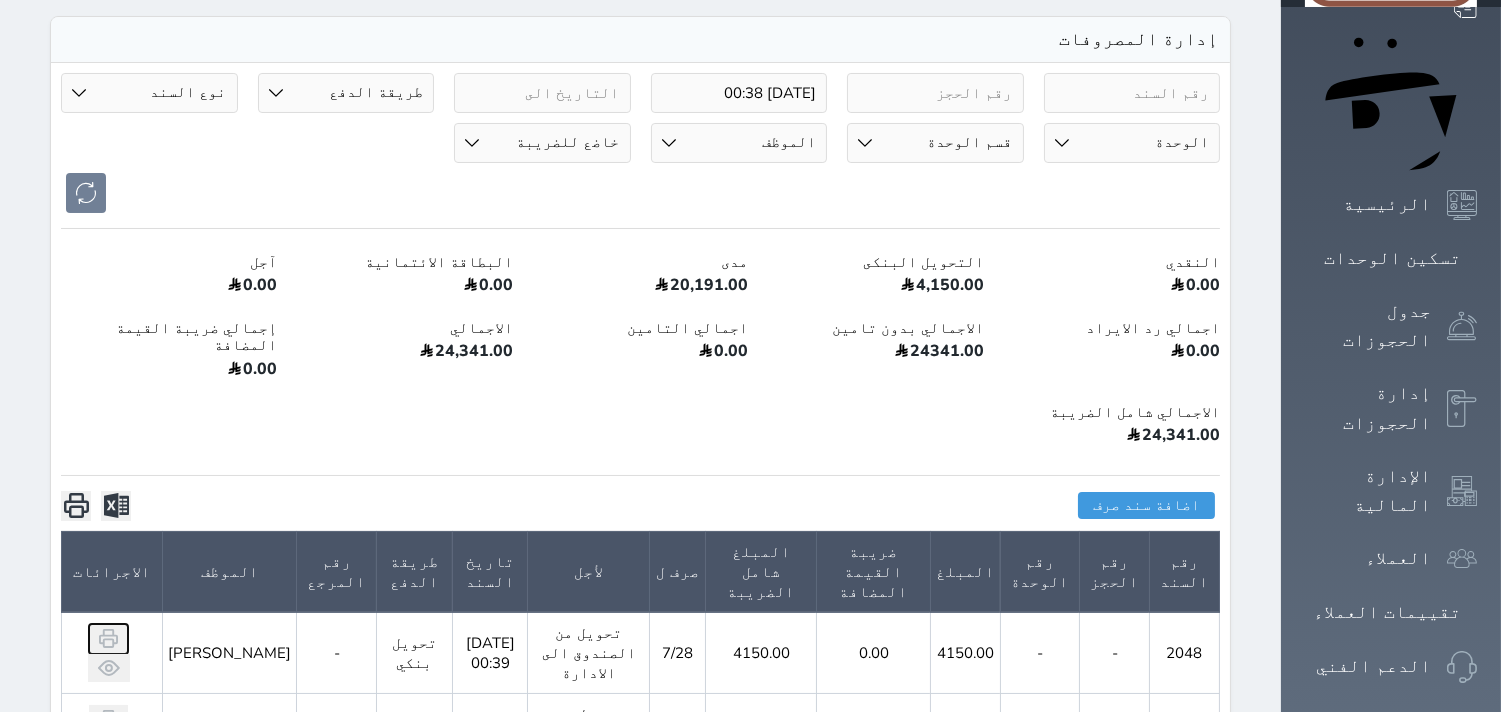 scroll, scrollTop: 0, scrollLeft: 0, axis: both 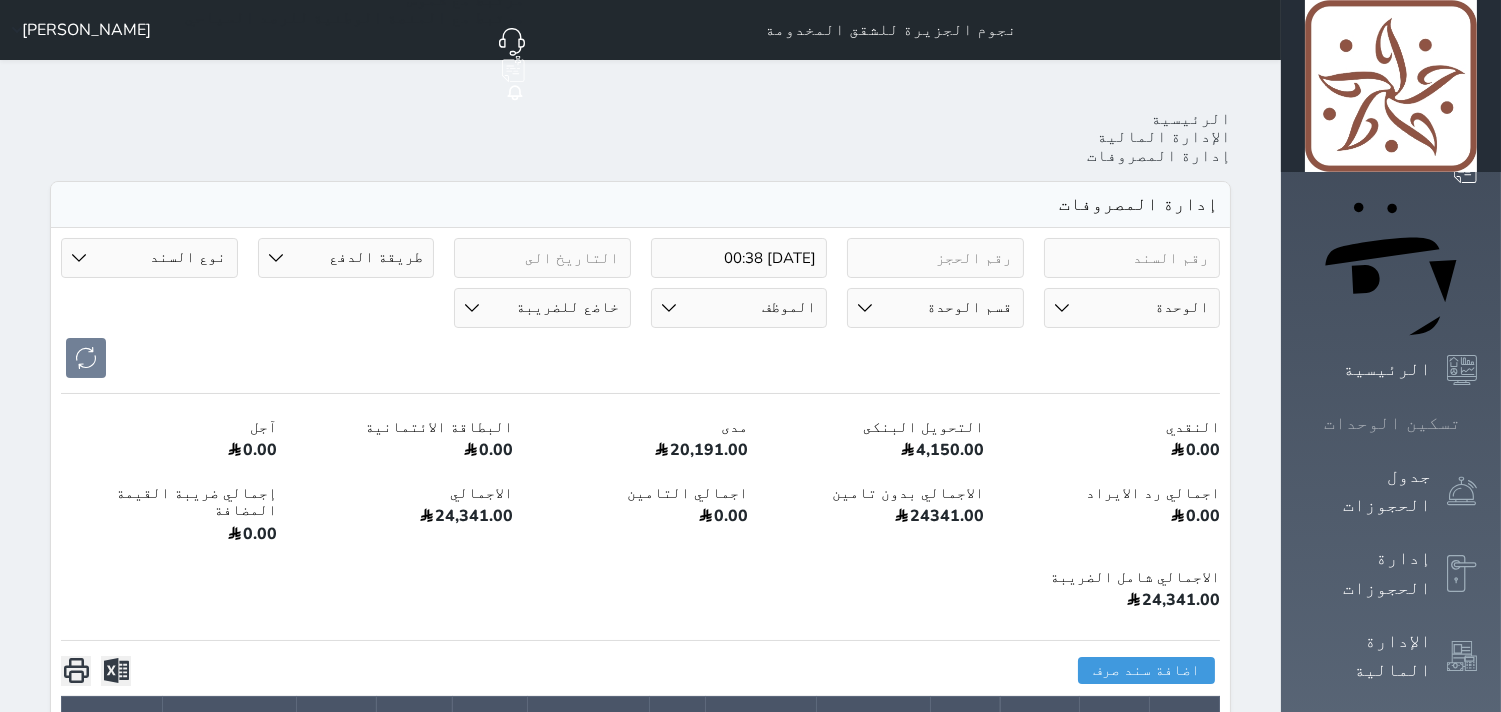 click 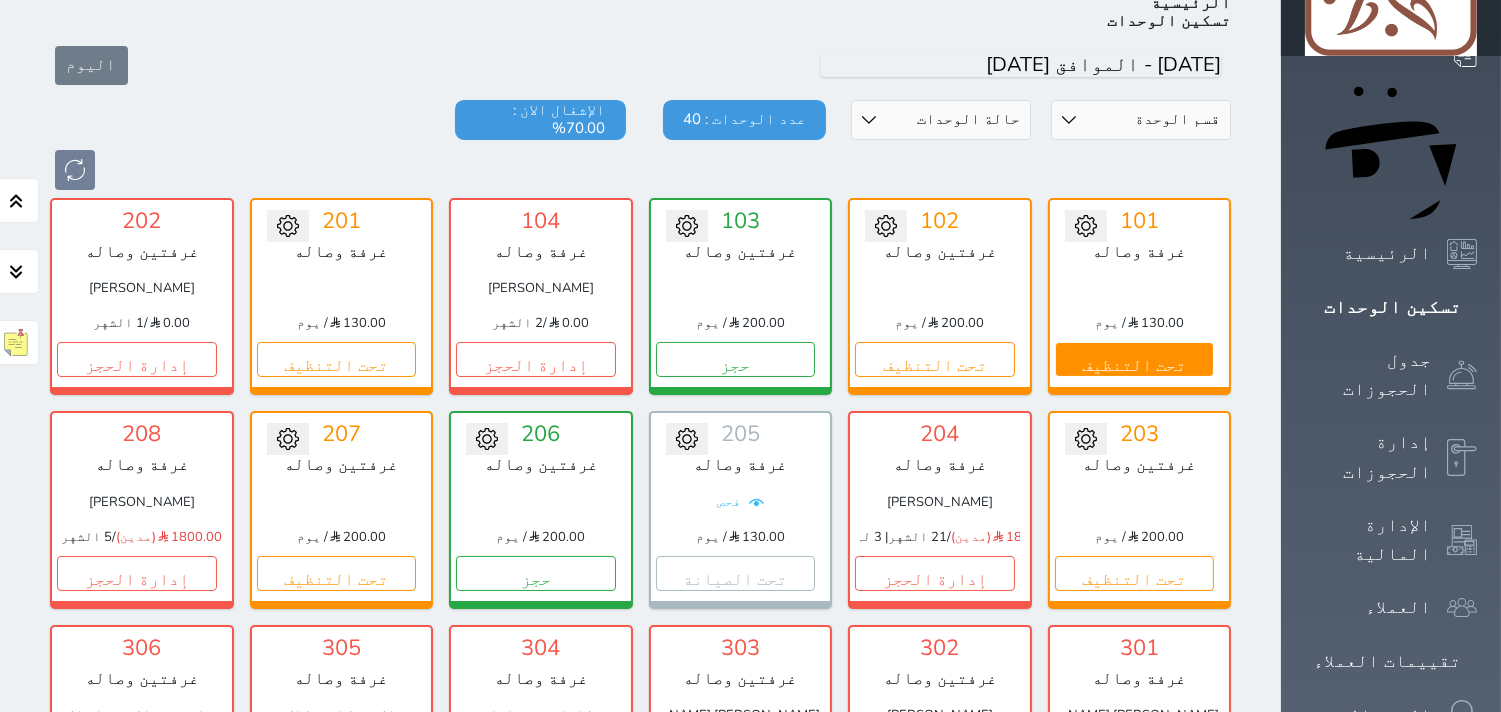 scroll, scrollTop: 77, scrollLeft: 0, axis: vertical 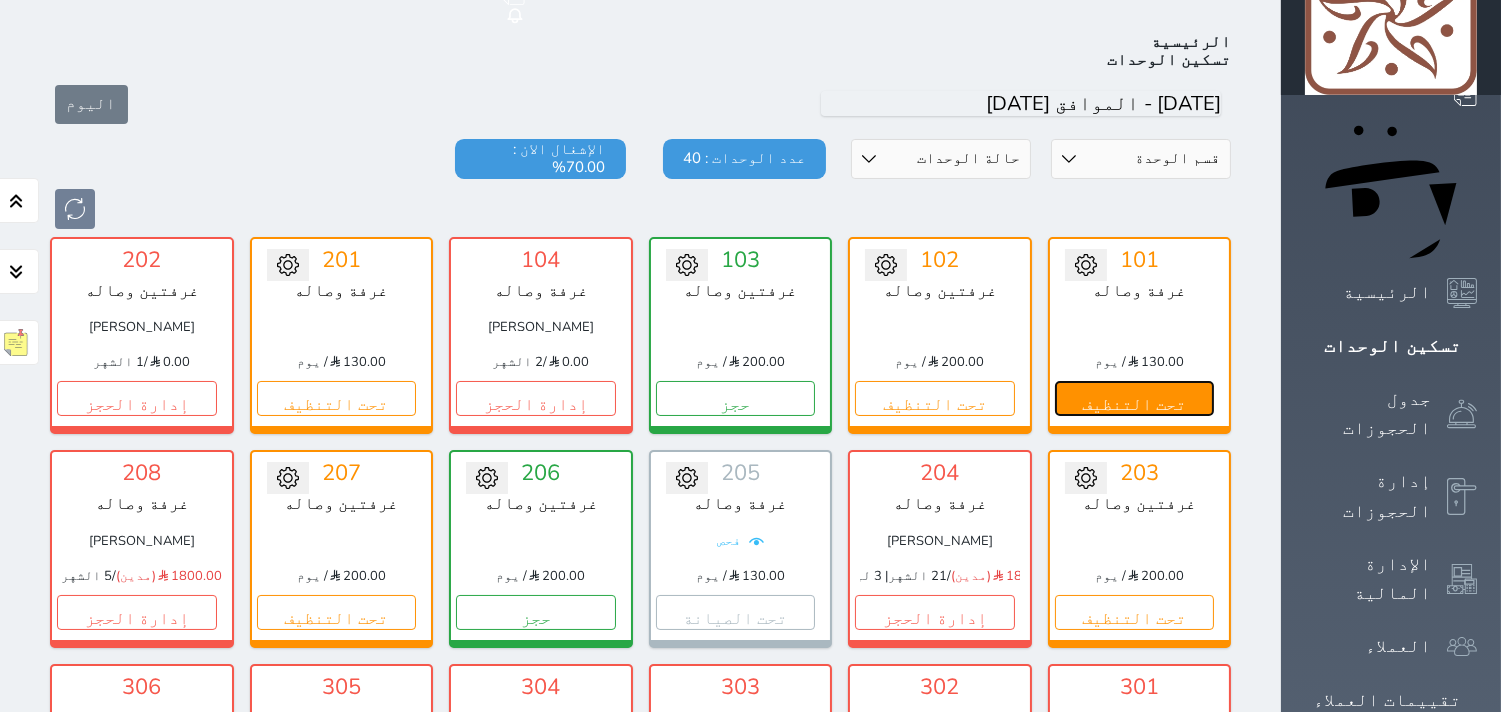 click on "تحت التنظيف" at bounding box center (1135, 398) 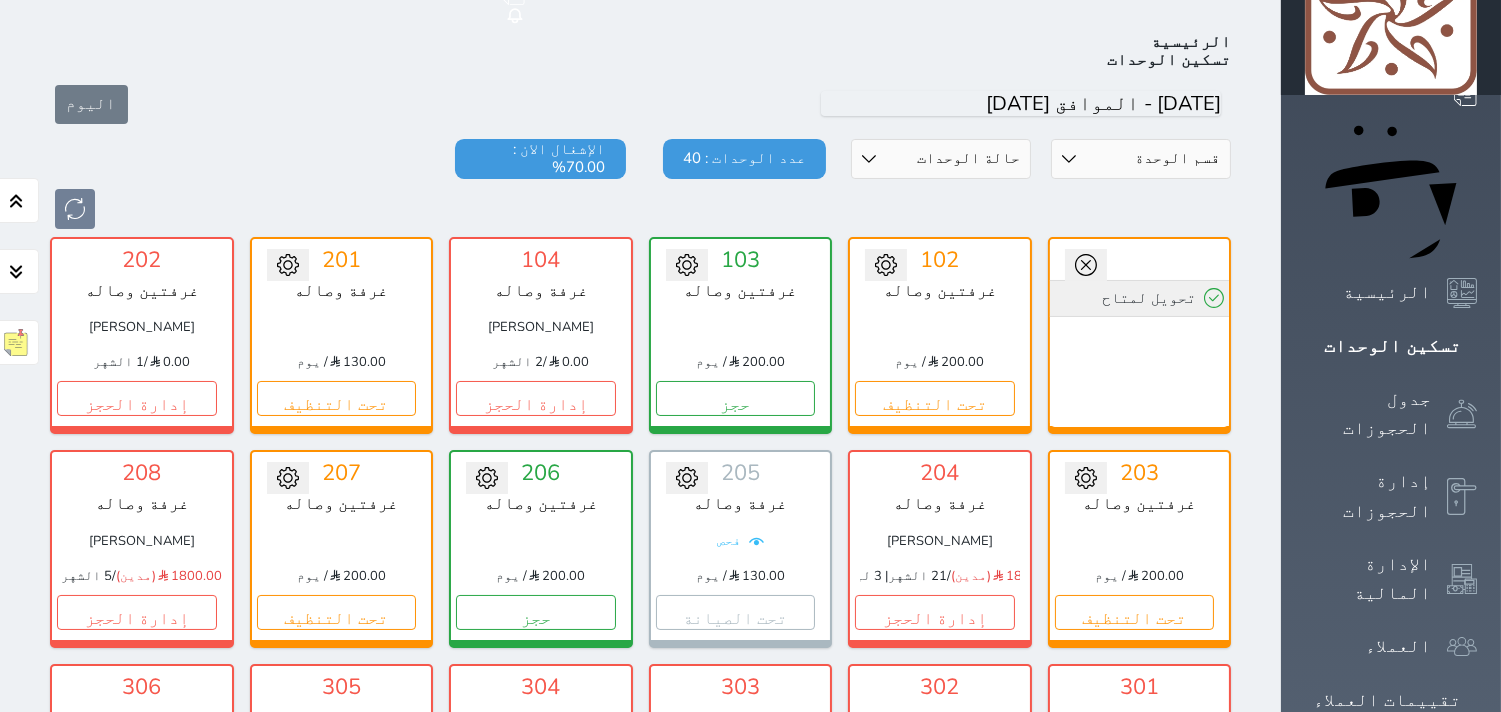 click on "تحويل لمتاح" at bounding box center (1140, 298) 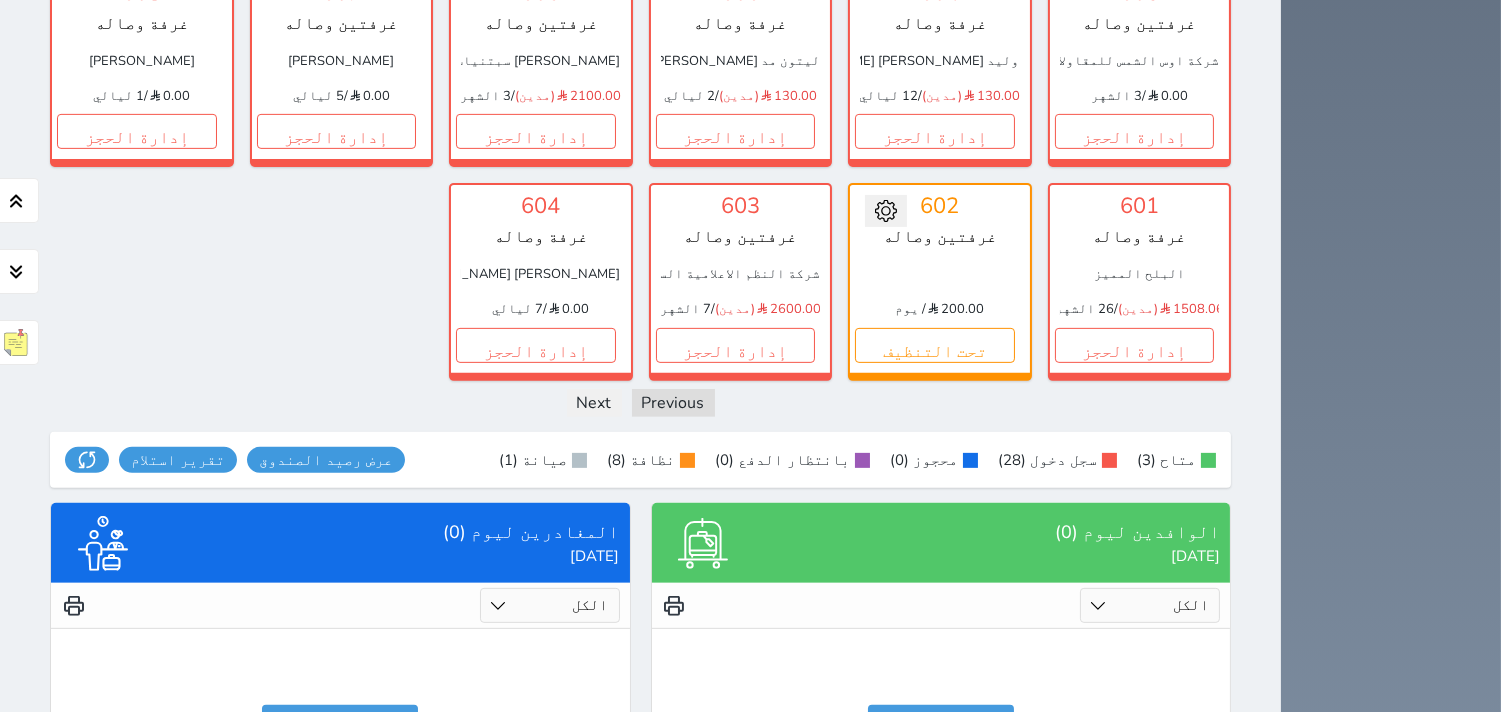 scroll, scrollTop: 1484, scrollLeft: 0, axis: vertical 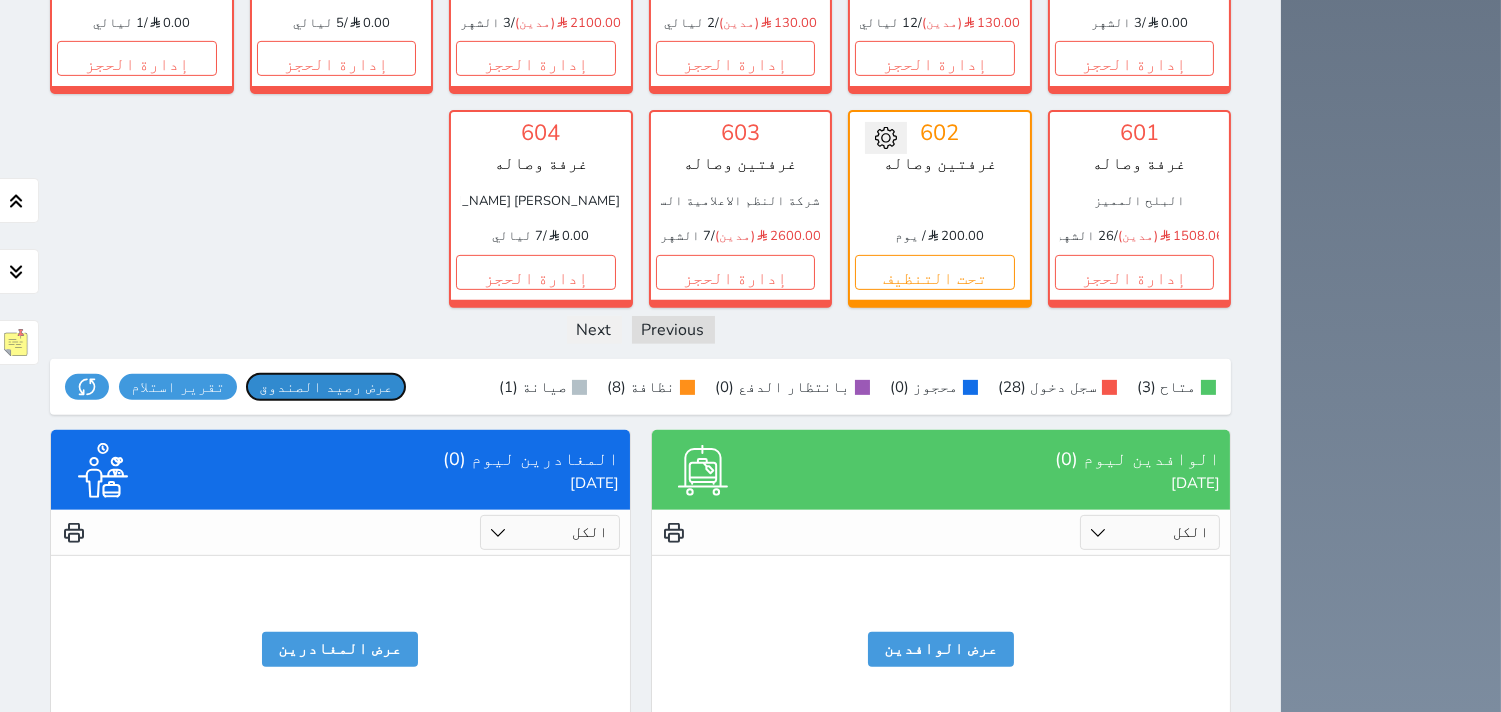 click on "عرض رصيد الصندوق" at bounding box center (326, 387) 